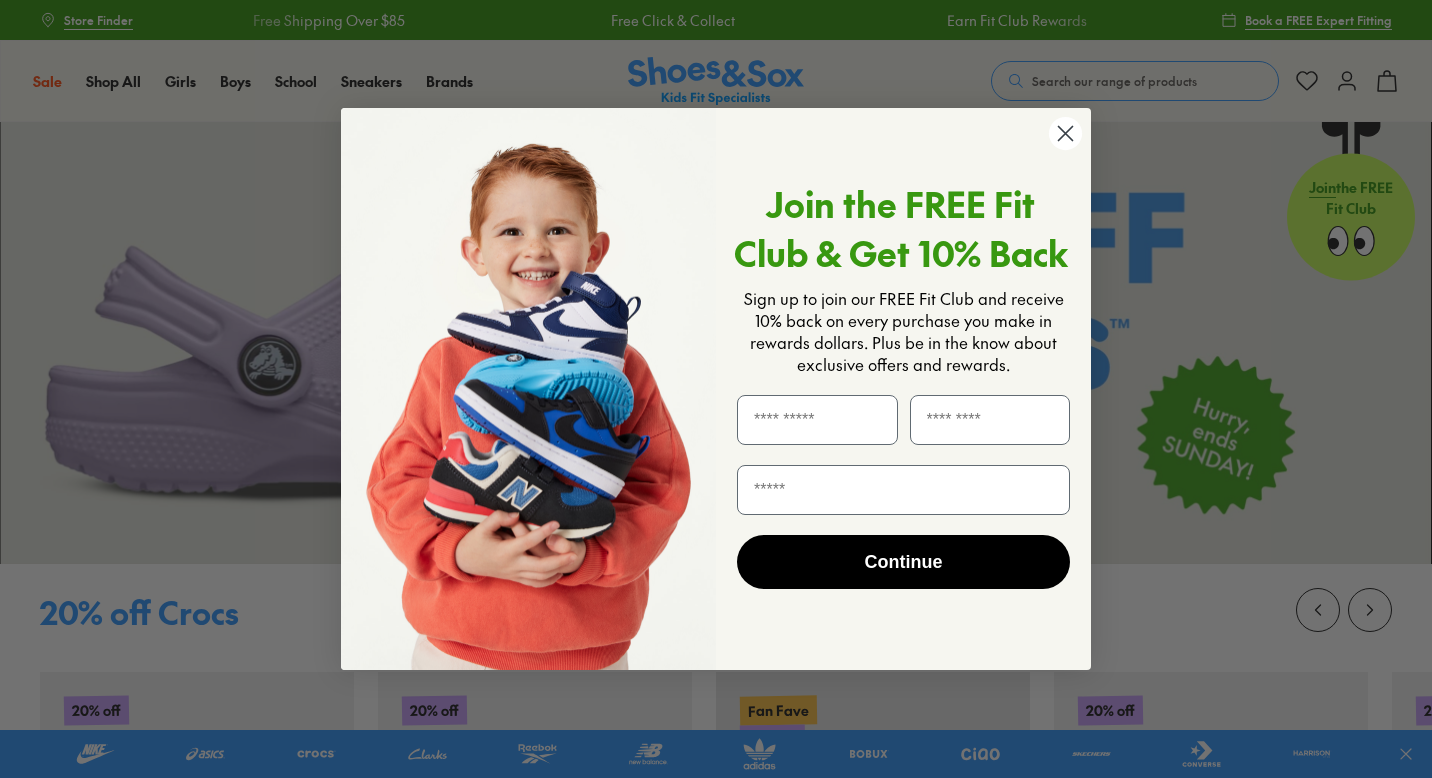 scroll, scrollTop: 0, scrollLeft: 0, axis: both 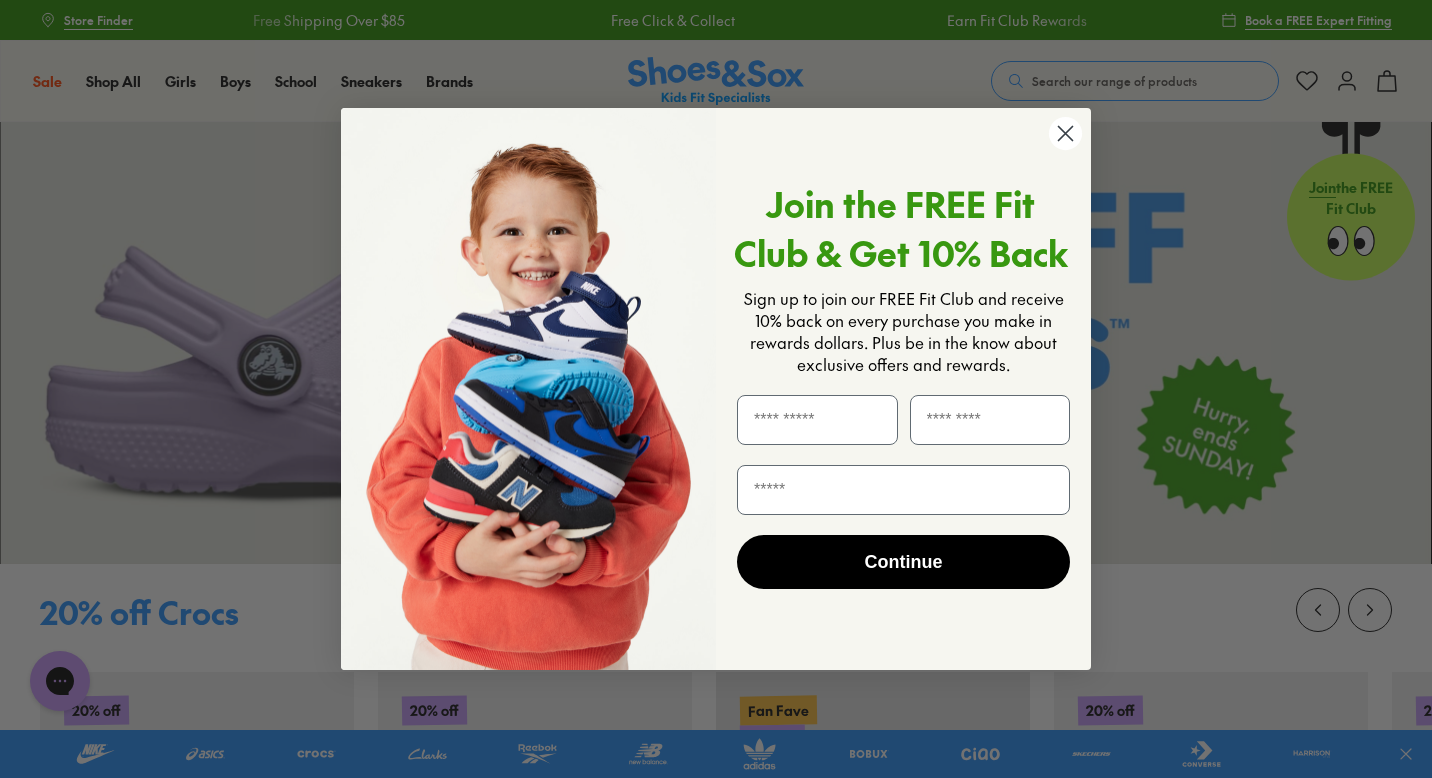 click 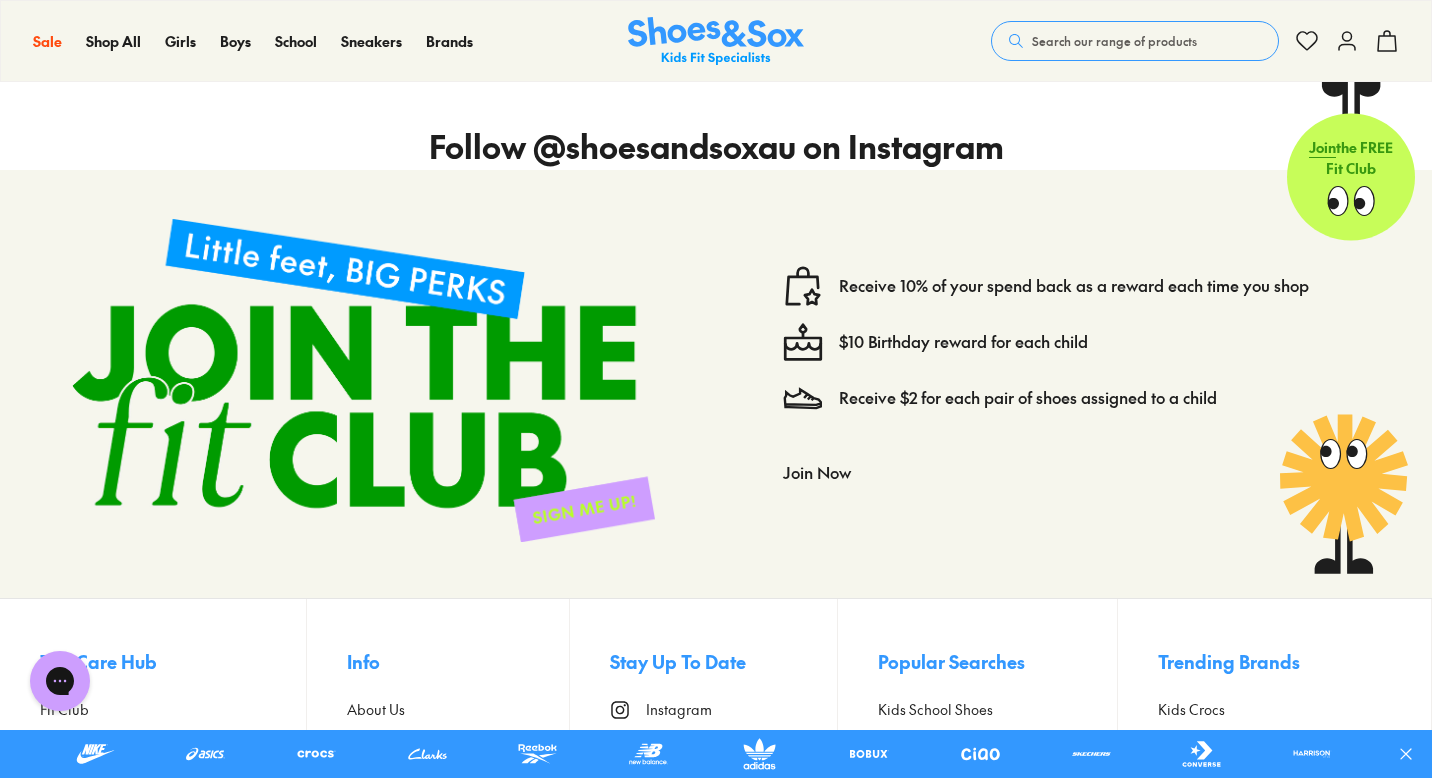 scroll, scrollTop: 6152, scrollLeft: 0, axis: vertical 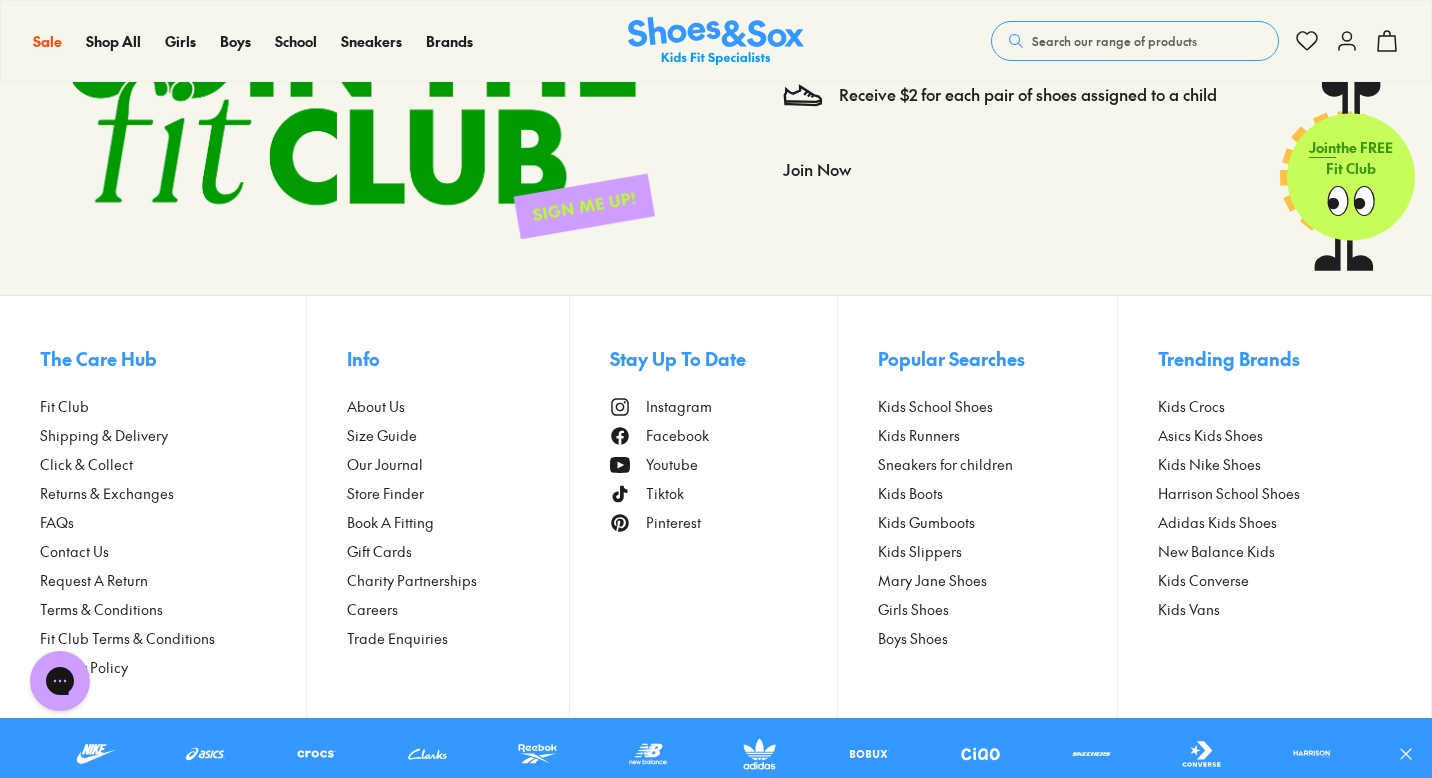 click on "Careers" at bounding box center [372, 609] 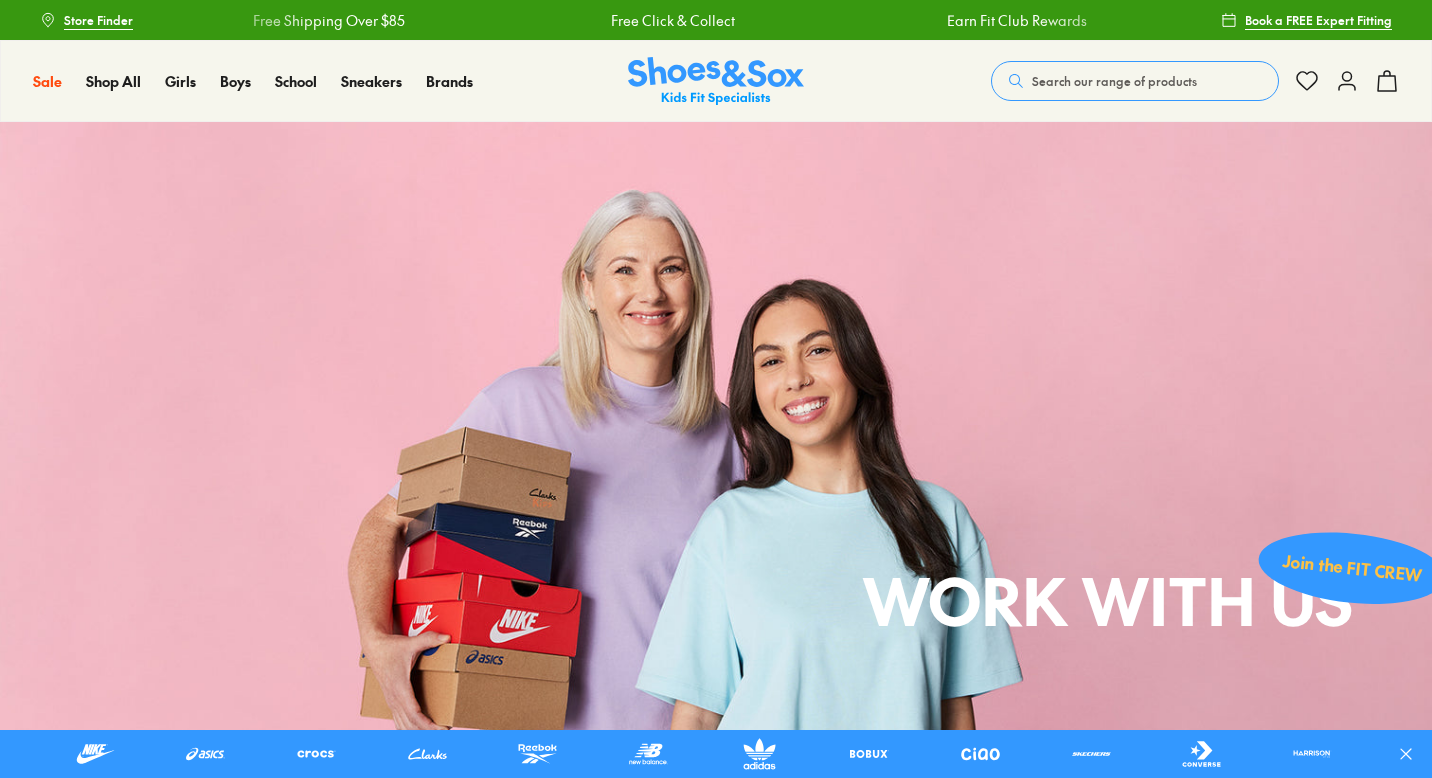 scroll, scrollTop: 528, scrollLeft: 0, axis: vertical 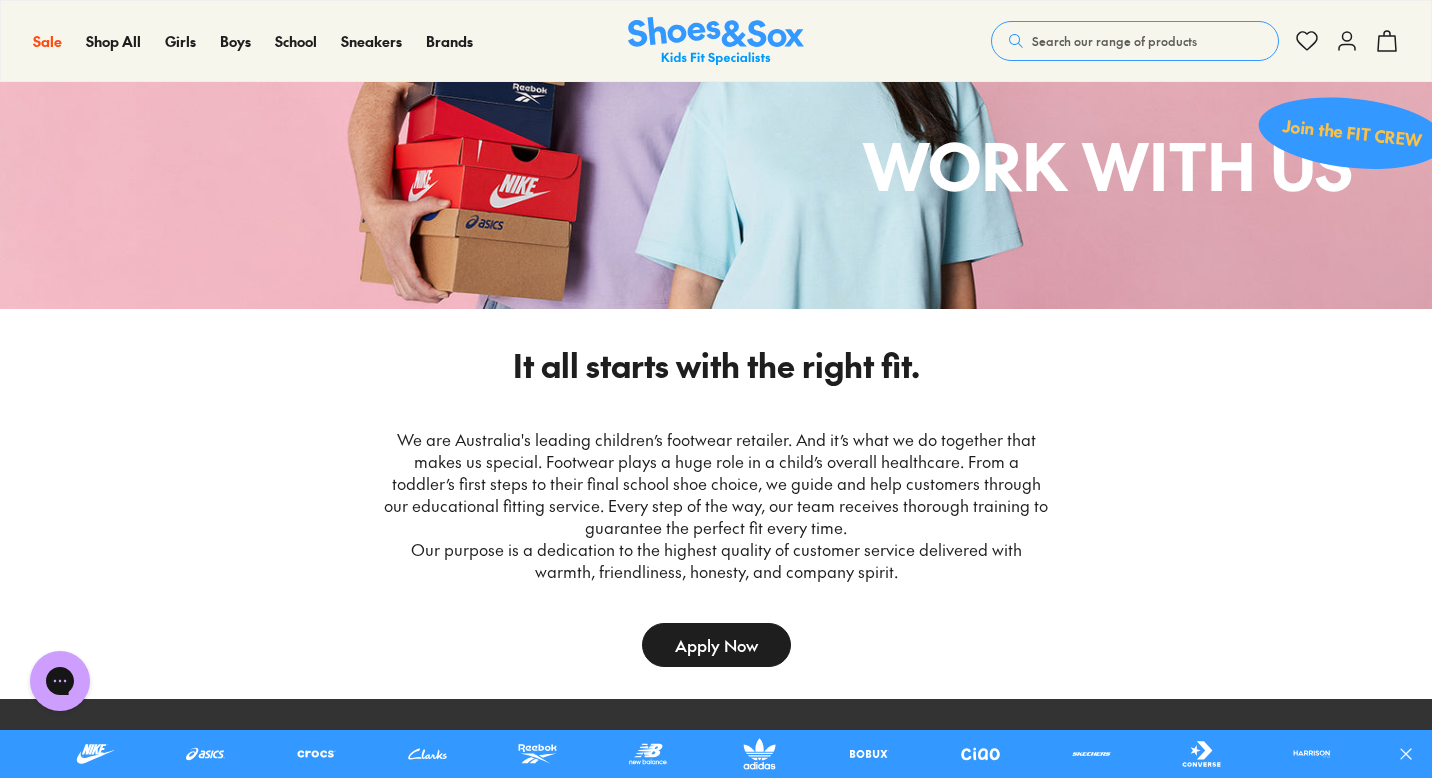 click on "Apply Now" at bounding box center (716, 645) 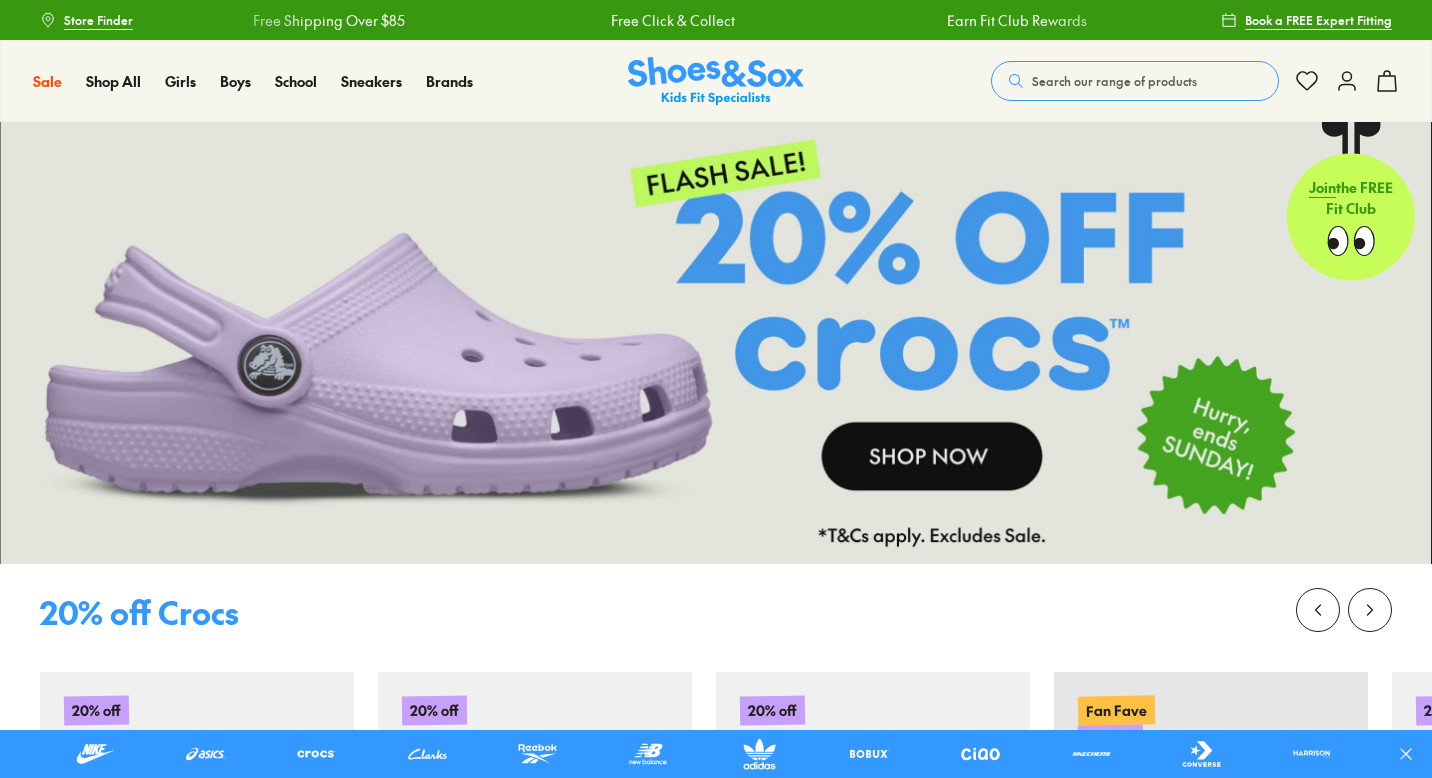 scroll, scrollTop: 0, scrollLeft: 0, axis: both 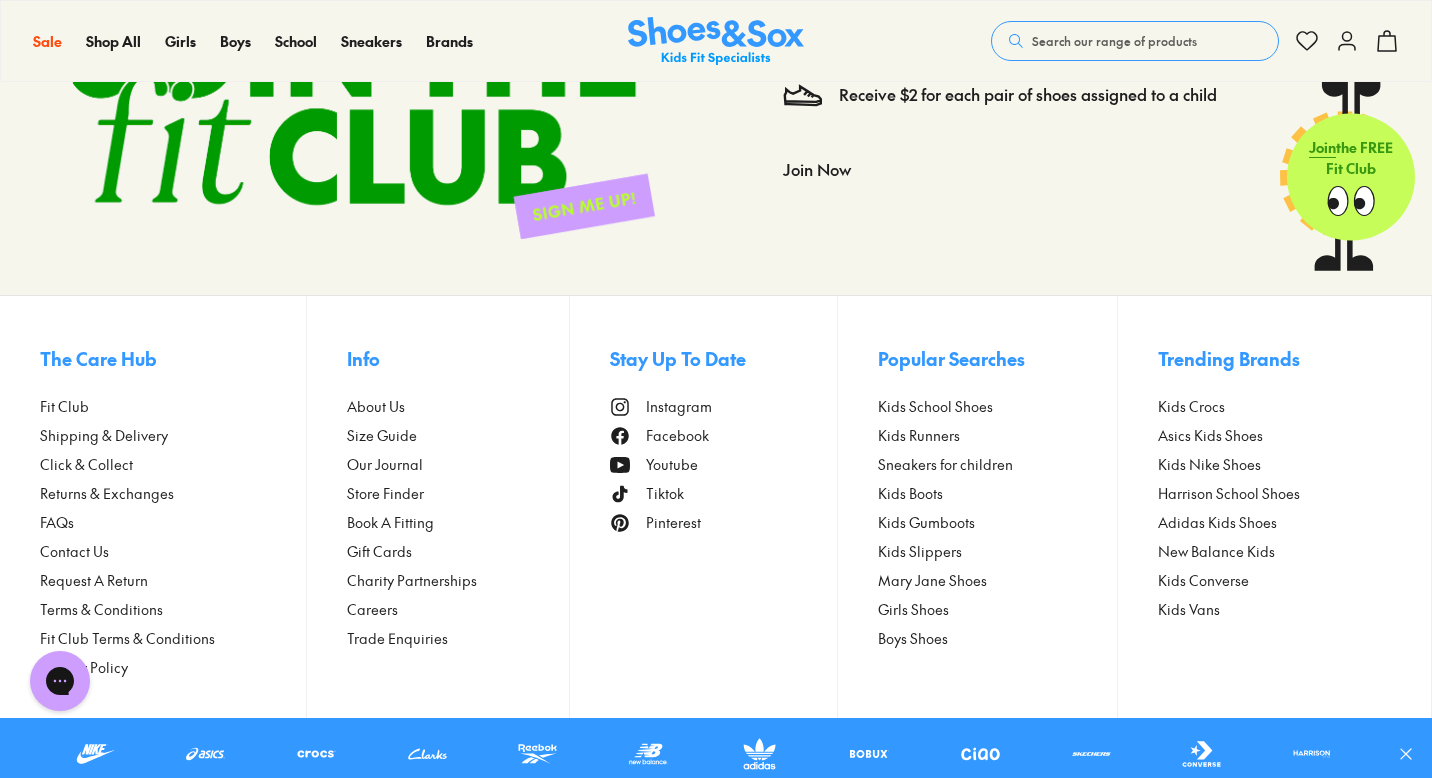click on "About Us" at bounding box center (376, 406) 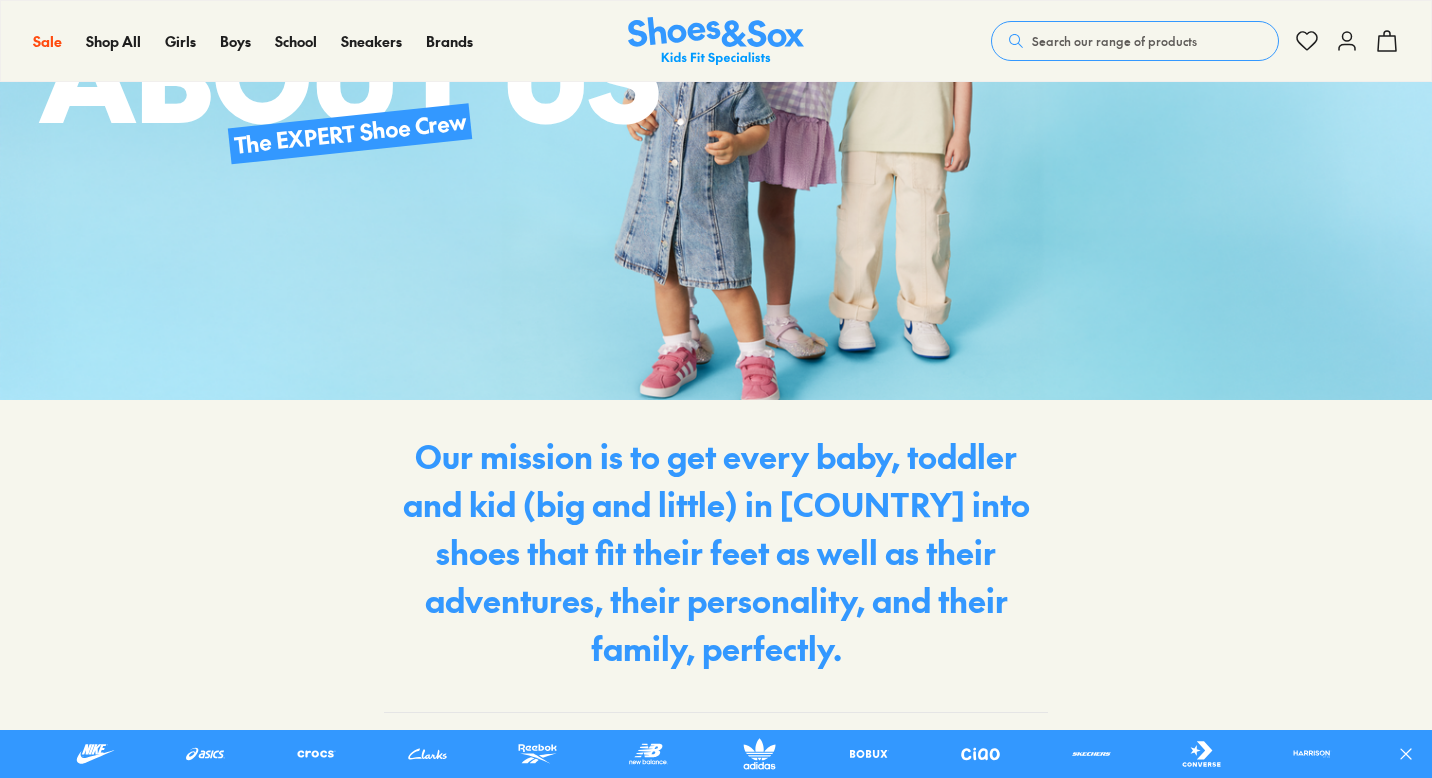 scroll, scrollTop: 0, scrollLeft: 0, axis: both 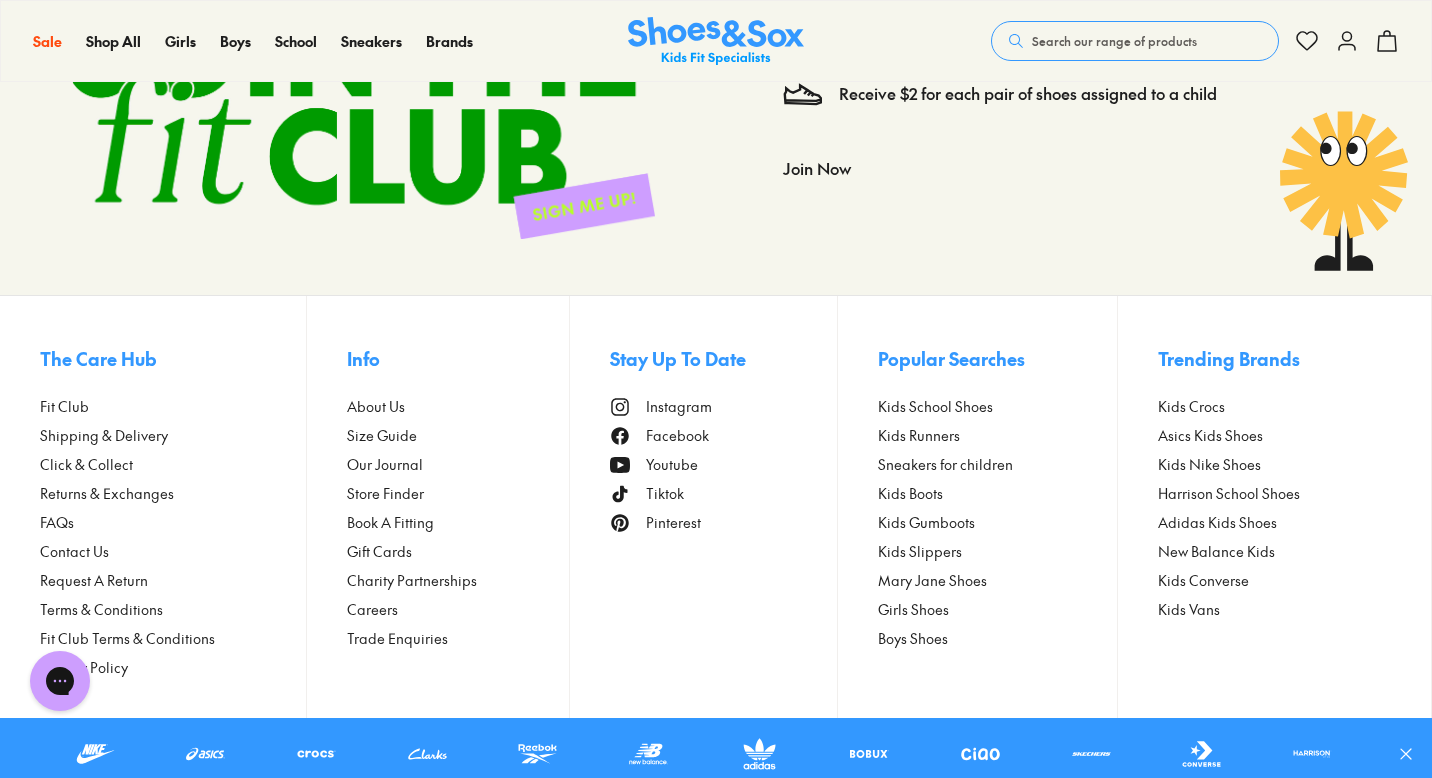 click on "About Us" at bounding box center (376, 406) 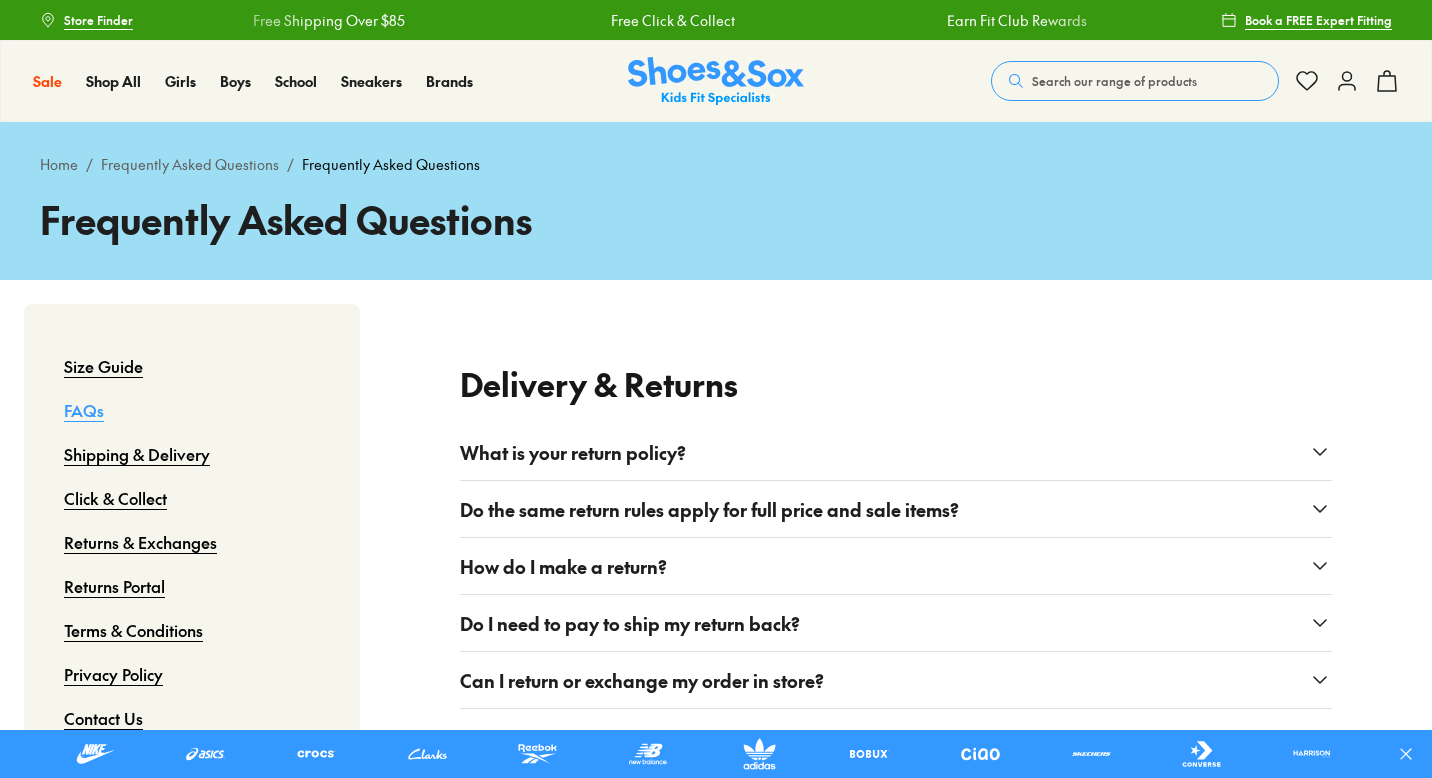 scroll, scrollTop: 194, scrollLeft: 0, axis: vertical 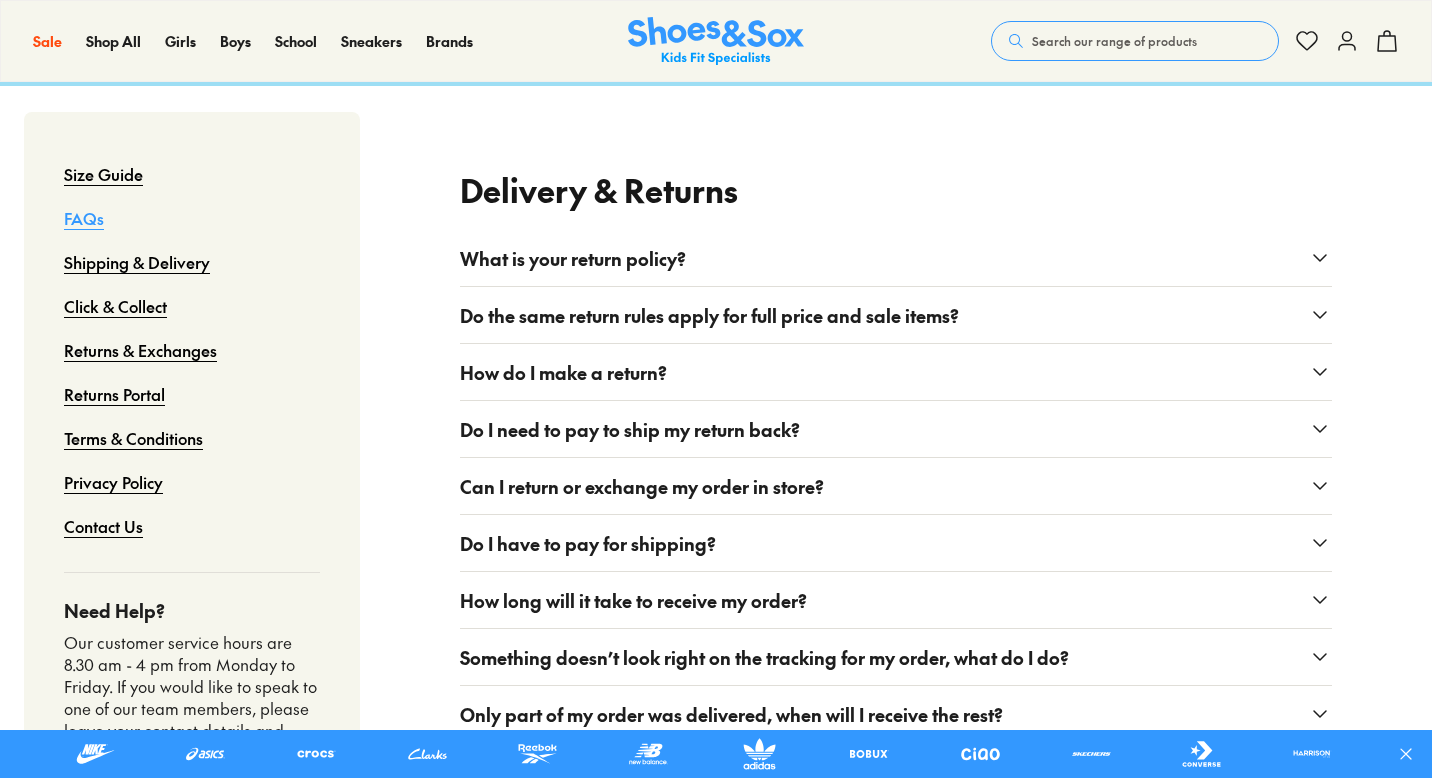 click on "What is your return policy?" at bounding box center (573, 258) 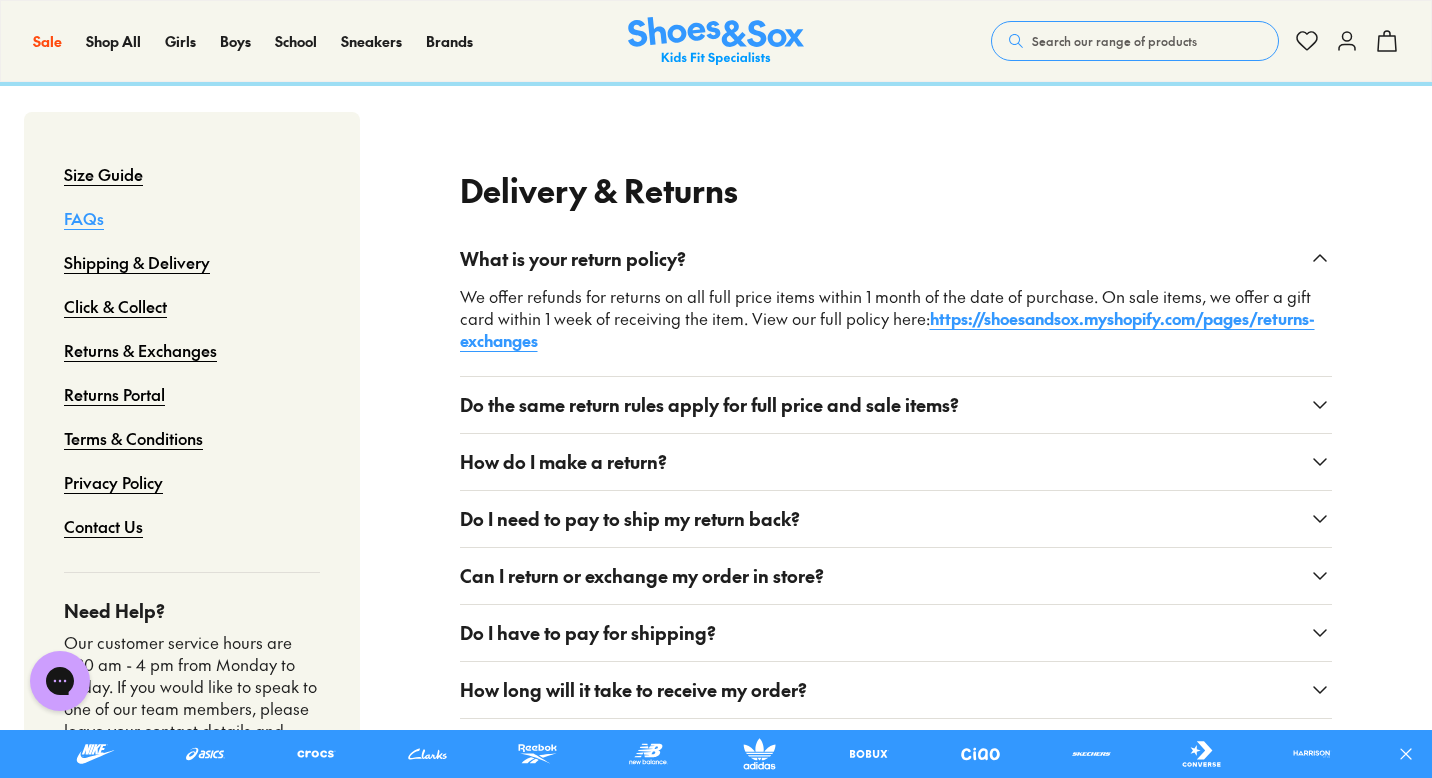 scroll, scrollTop: 0, scrollLeft: 0, axis: both 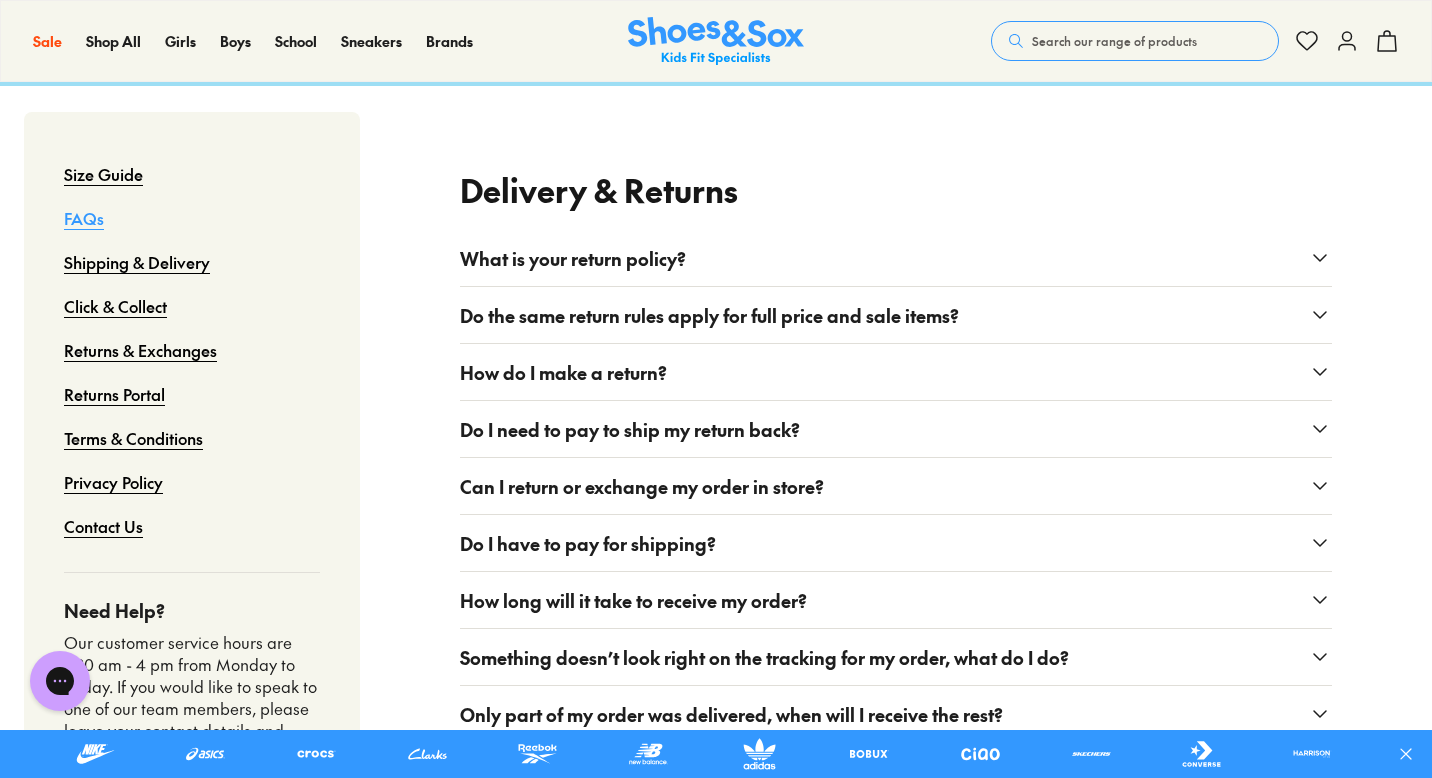 click on "Do the same return rules apply for full price and sale items?" at bounding box center (709, 315) 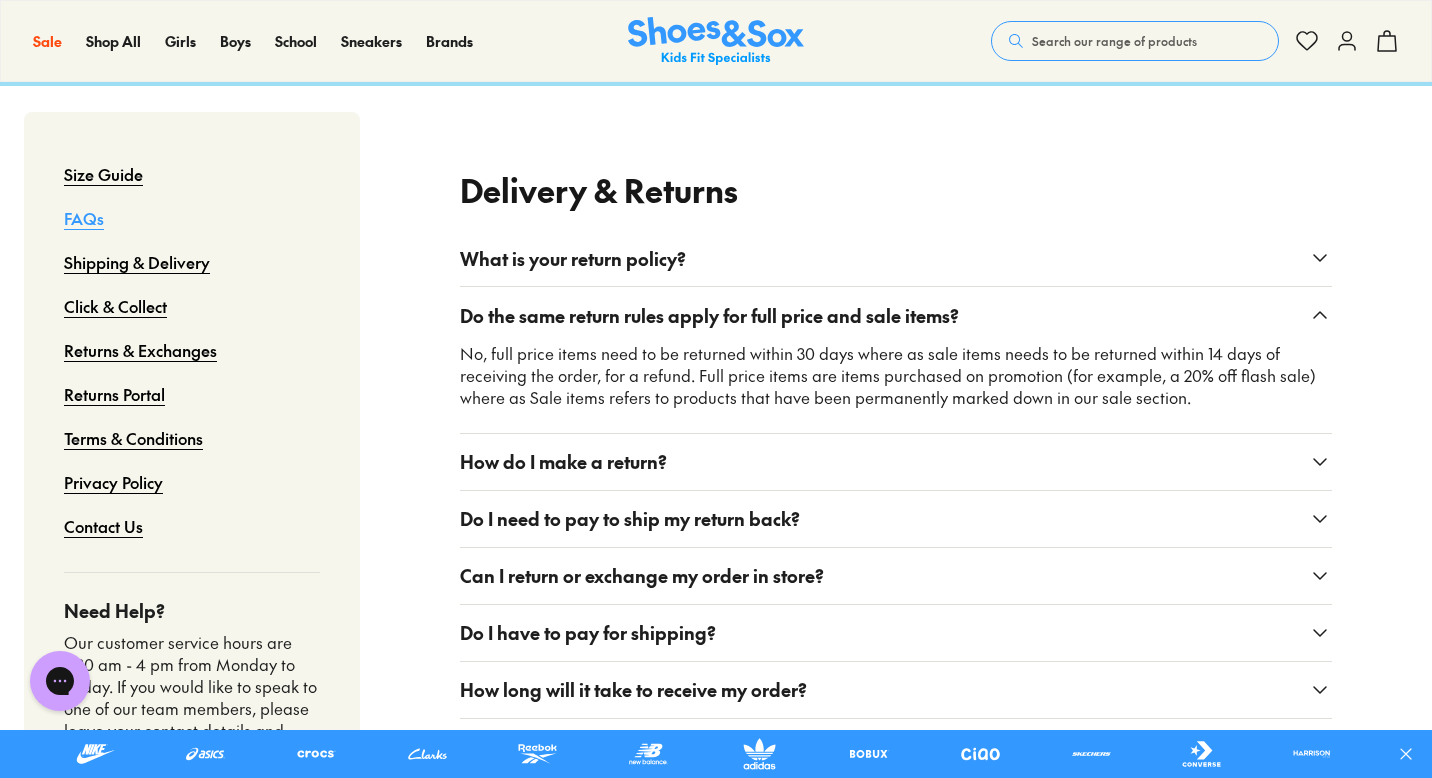 click on "Do the same return rules apply for full price and sale items?" at bounding box center (709, 315) 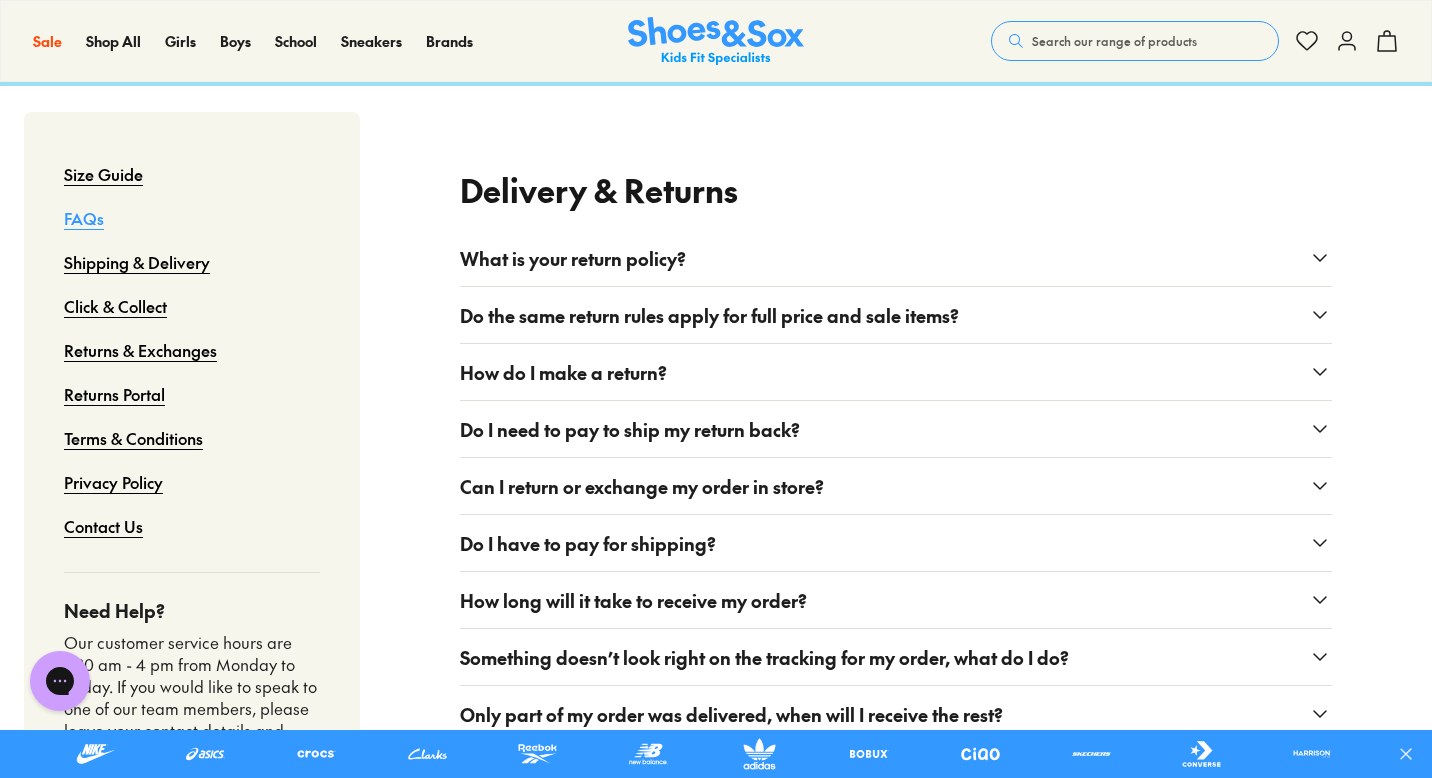 click on "How do I make a return?" at bounding box center (563, 372) 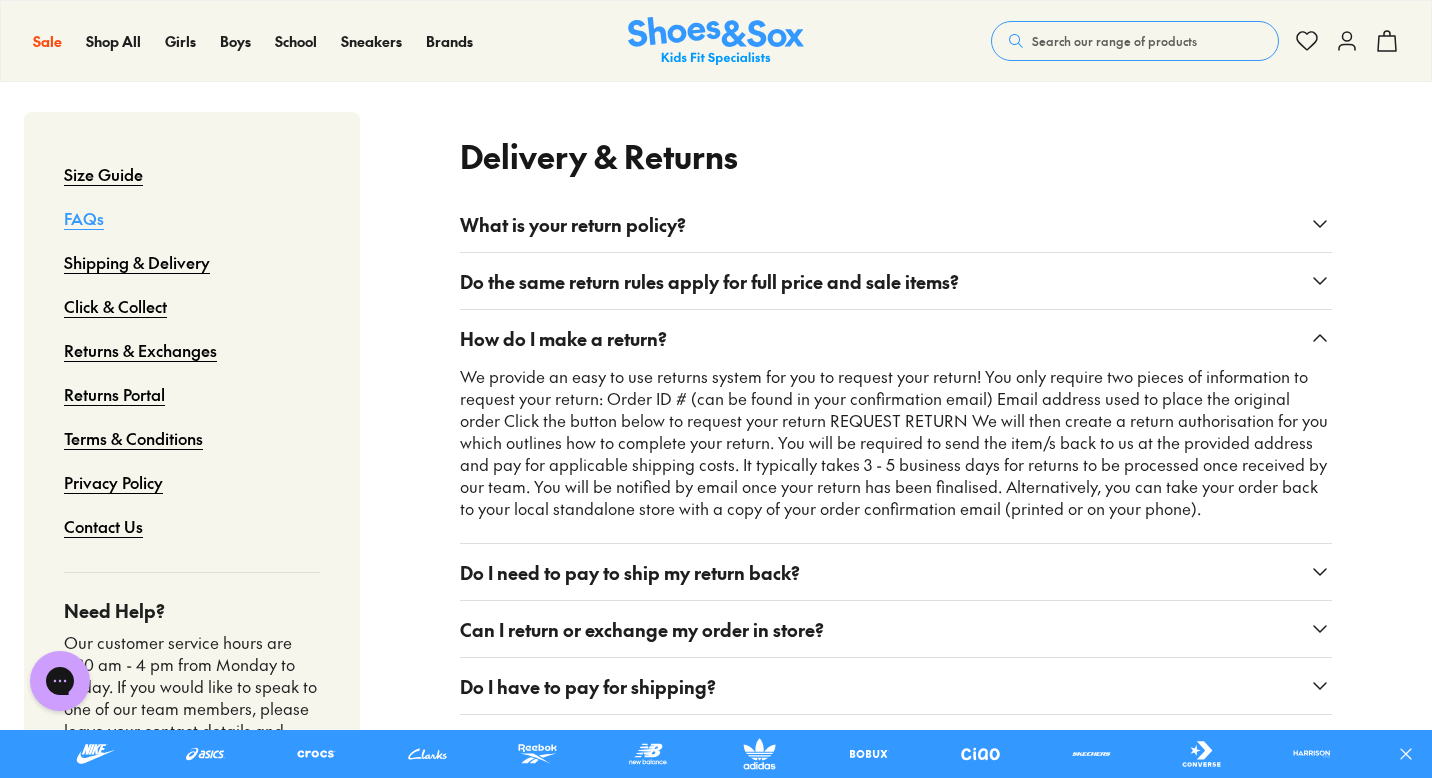 scroll, scrollTop: 238, scrollLeft: 0, axis: vertical 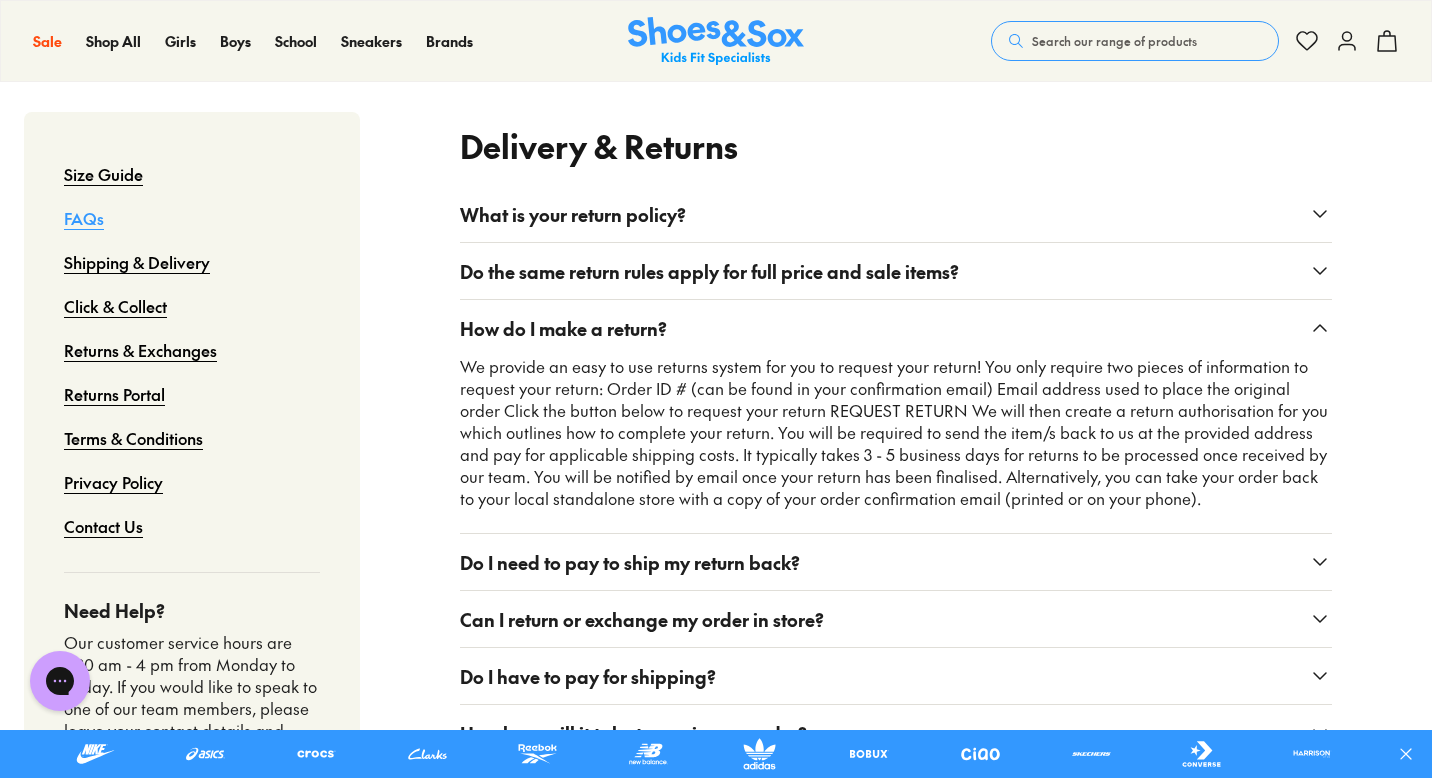 click on "How do I make a return?" at bounding box center (896, 328) 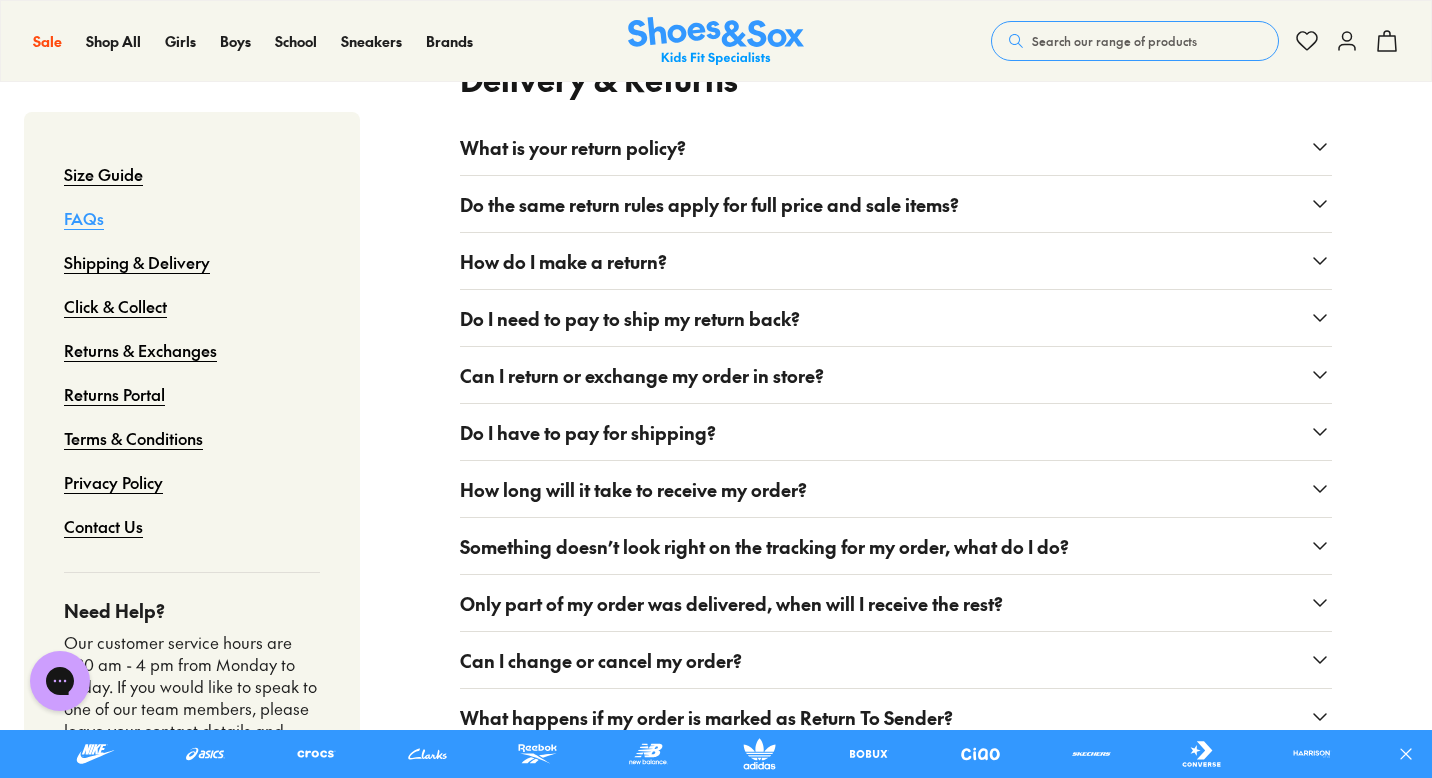 scroll, scrollTop: 309, scrollLeft: 0, axis: vertical 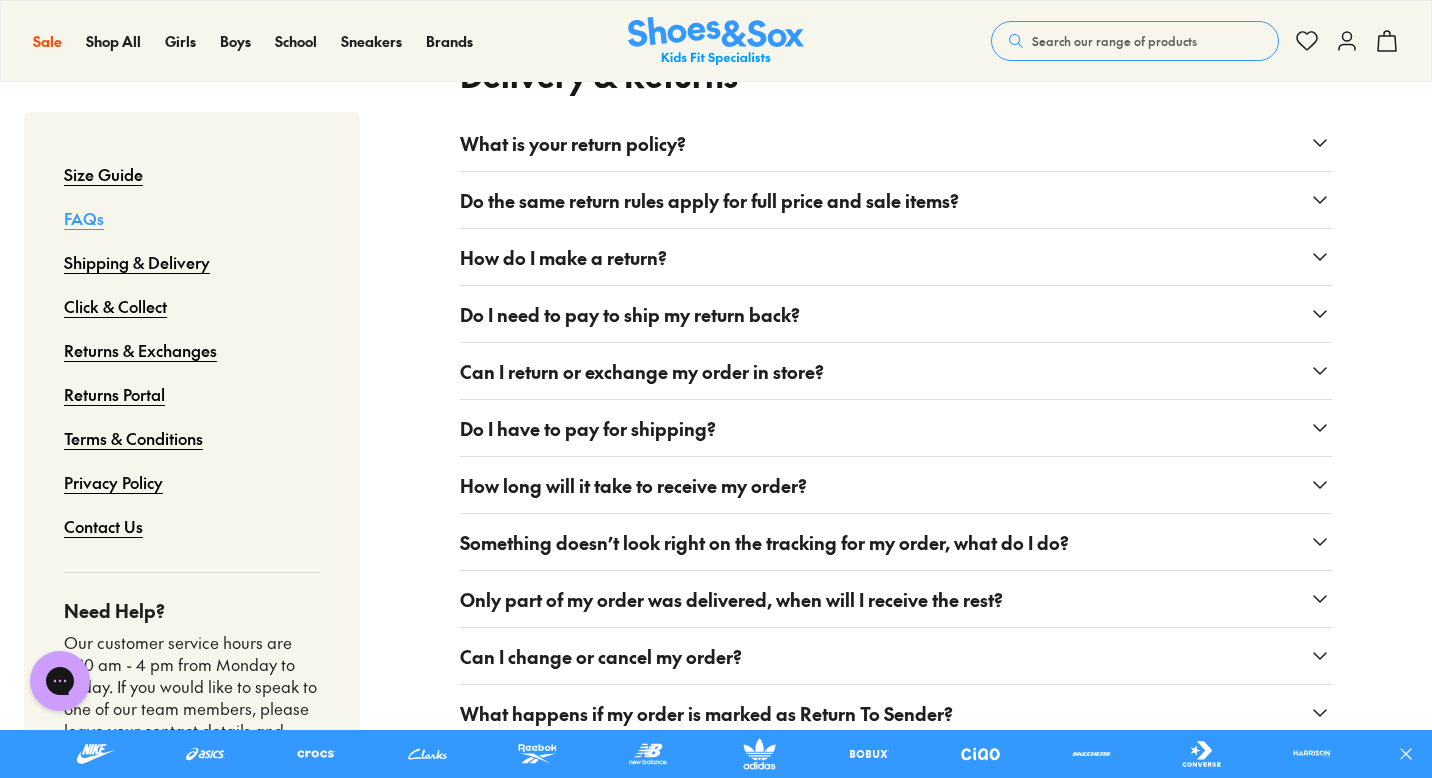 click on "Do I need to pay to ship my return back?" at bounding box center (896, 314) 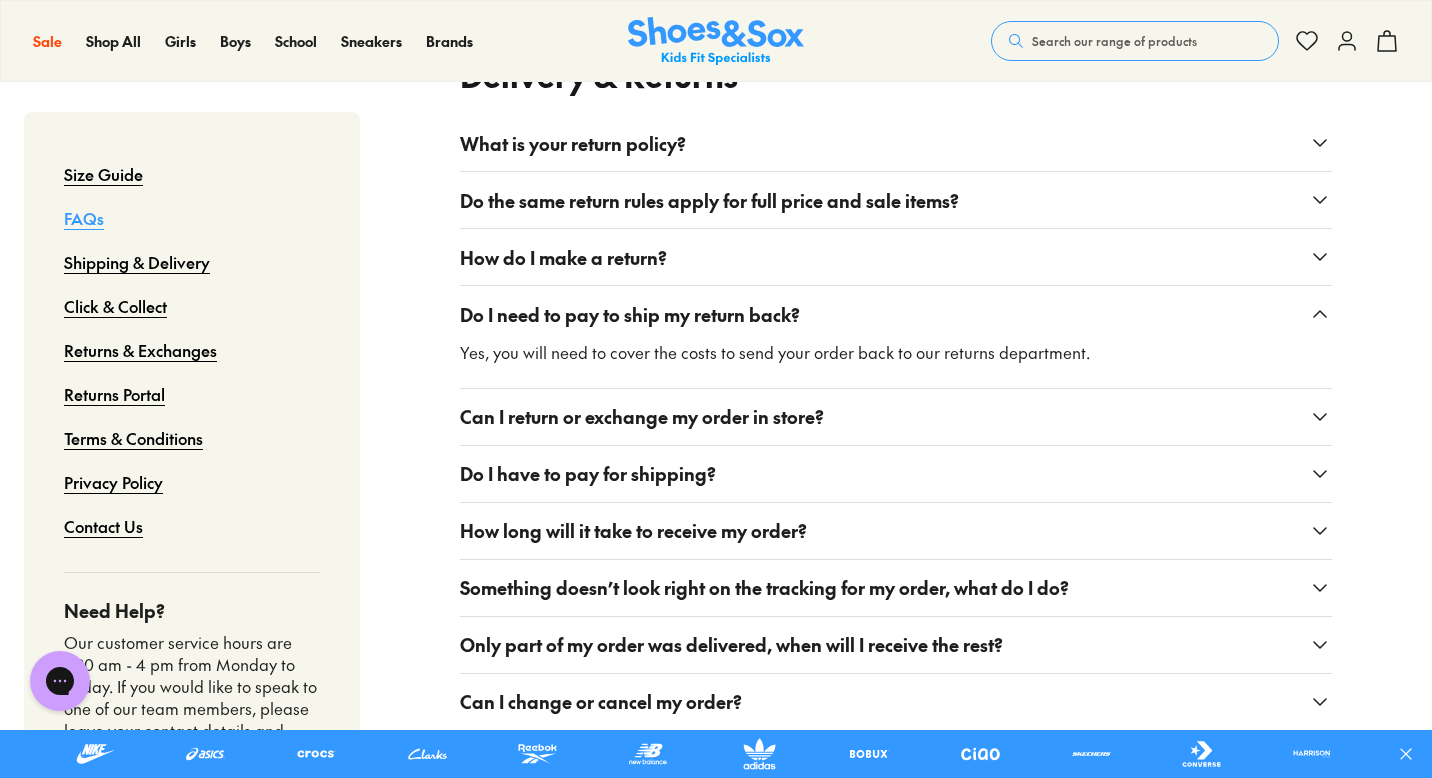 click on "Do I need to pay to ship my return back?" at bounding box center [630, 314] 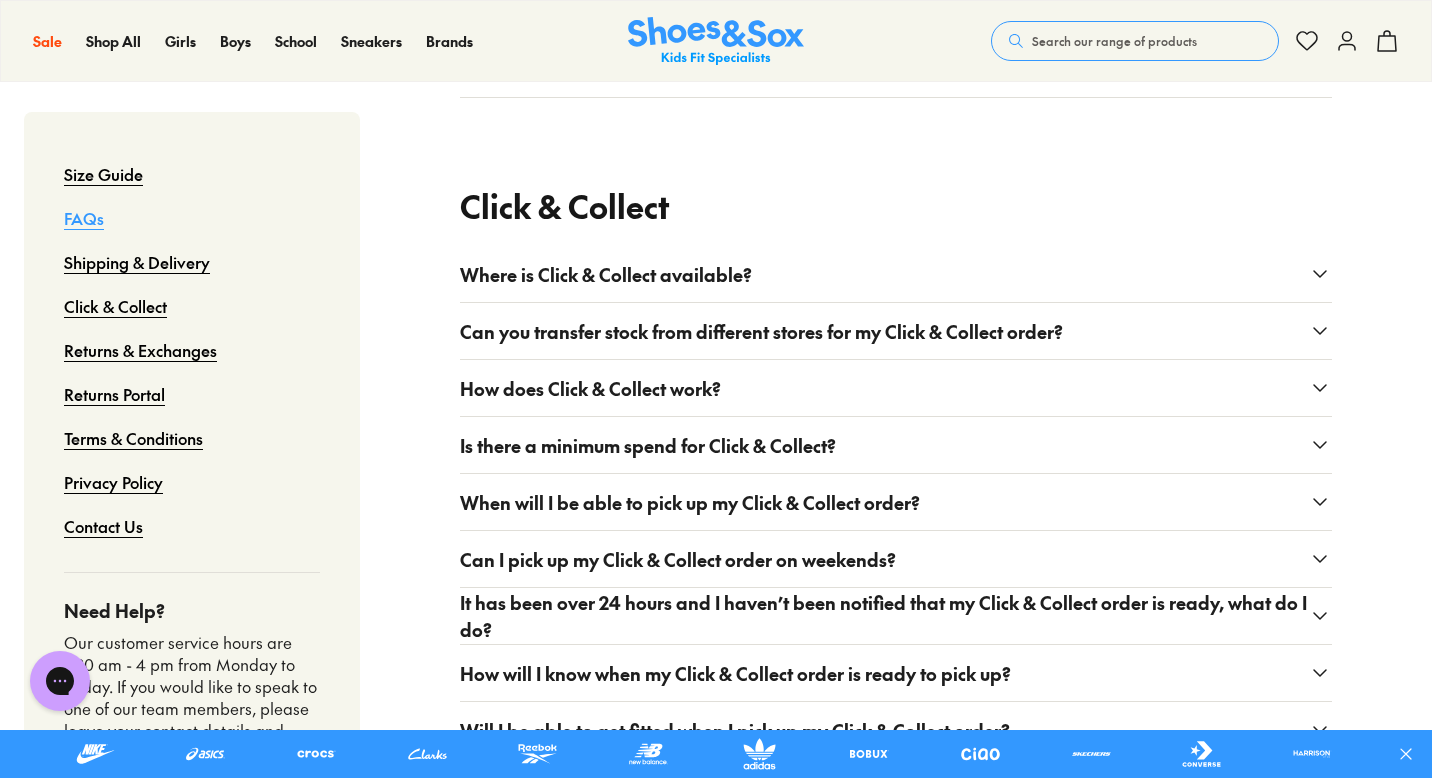 scroll, scrollTop: 965, scrollLeft: 0, axis: vertical 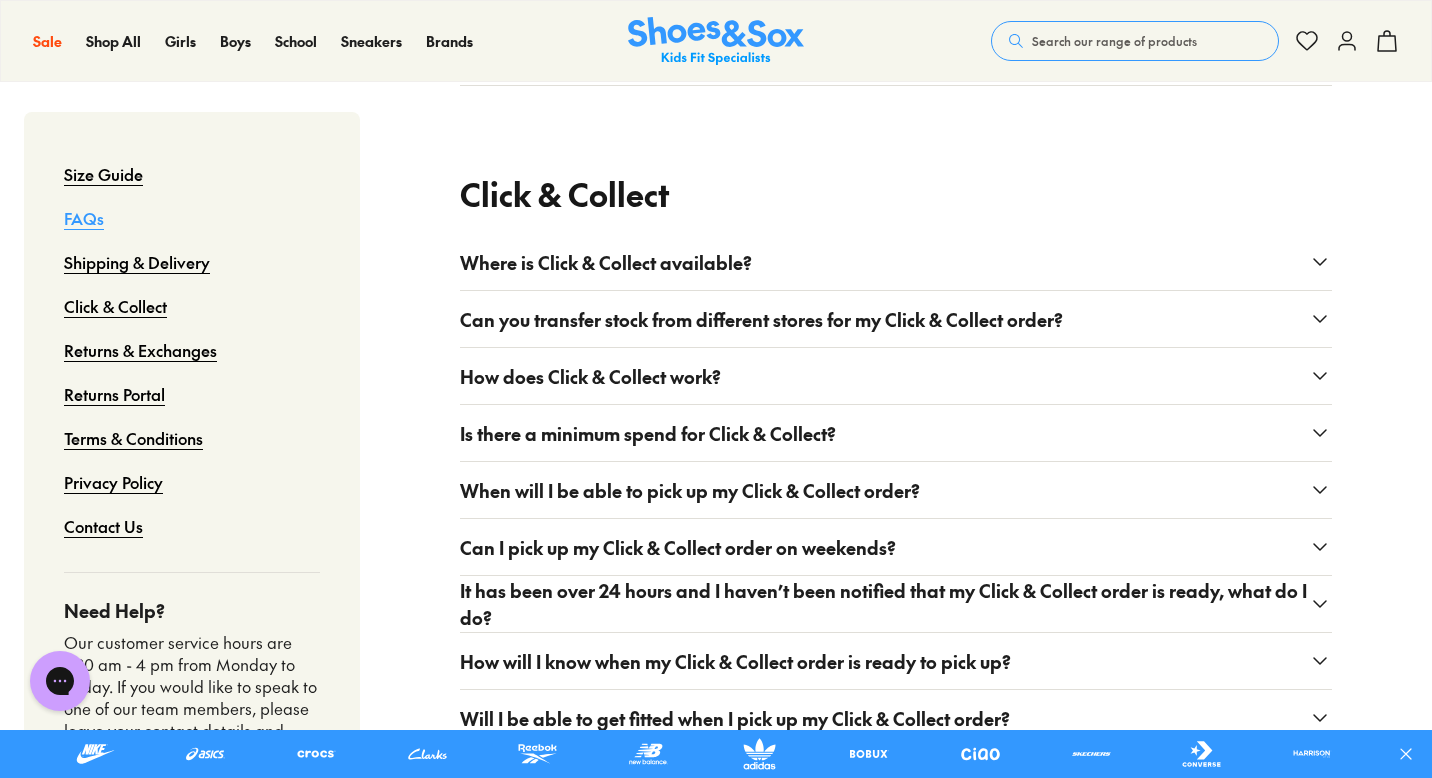 click on "Can you transfer stock from different stores for my Click & Collect order?" at bounding box center (896, 319) 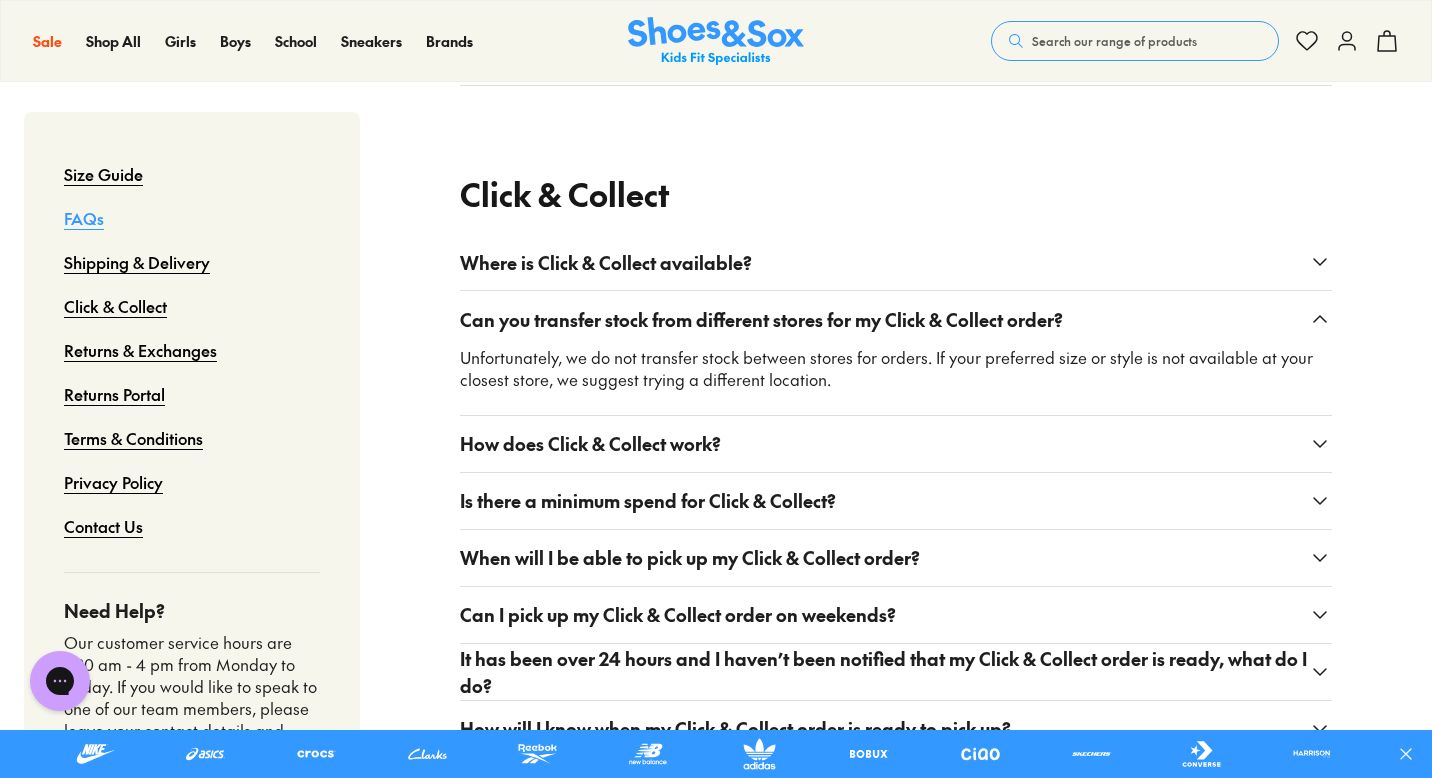 click on "Can you transfer stock from different stores for my Click & Collect order?" at bounding box center (761, 319) 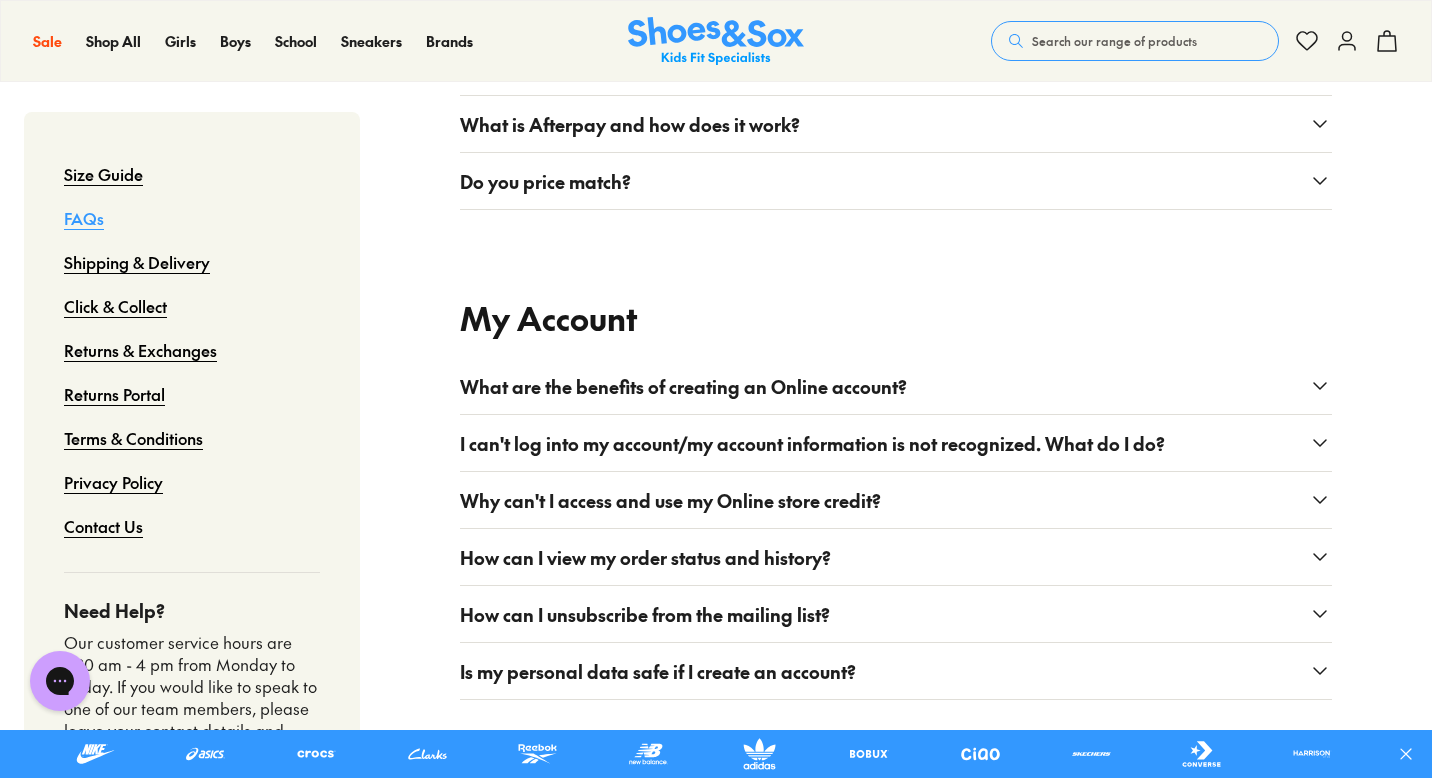 scroll, scrollTop: 2222, scrollLeft: 0, axis: vertical 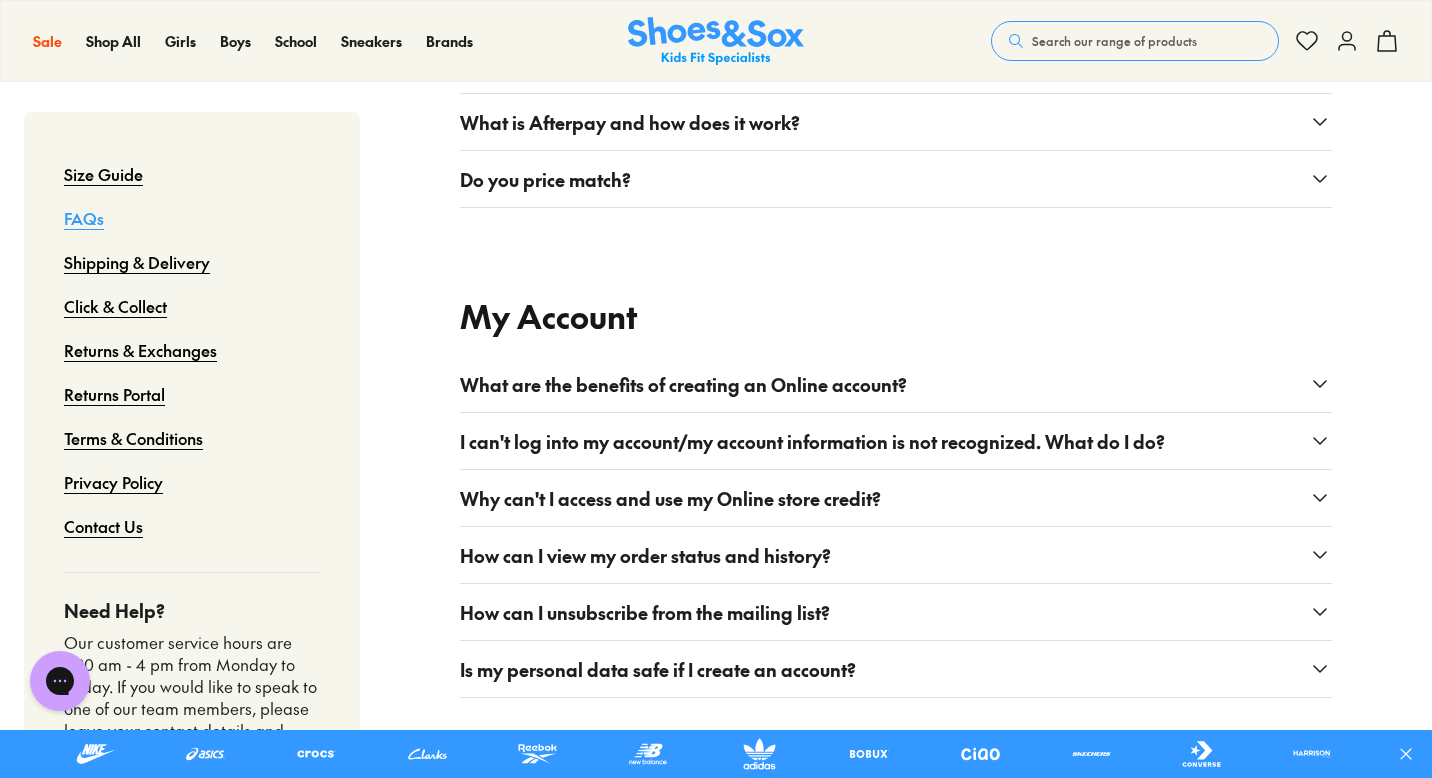 click on "Do you price match?" at bounding box center (545, 179) 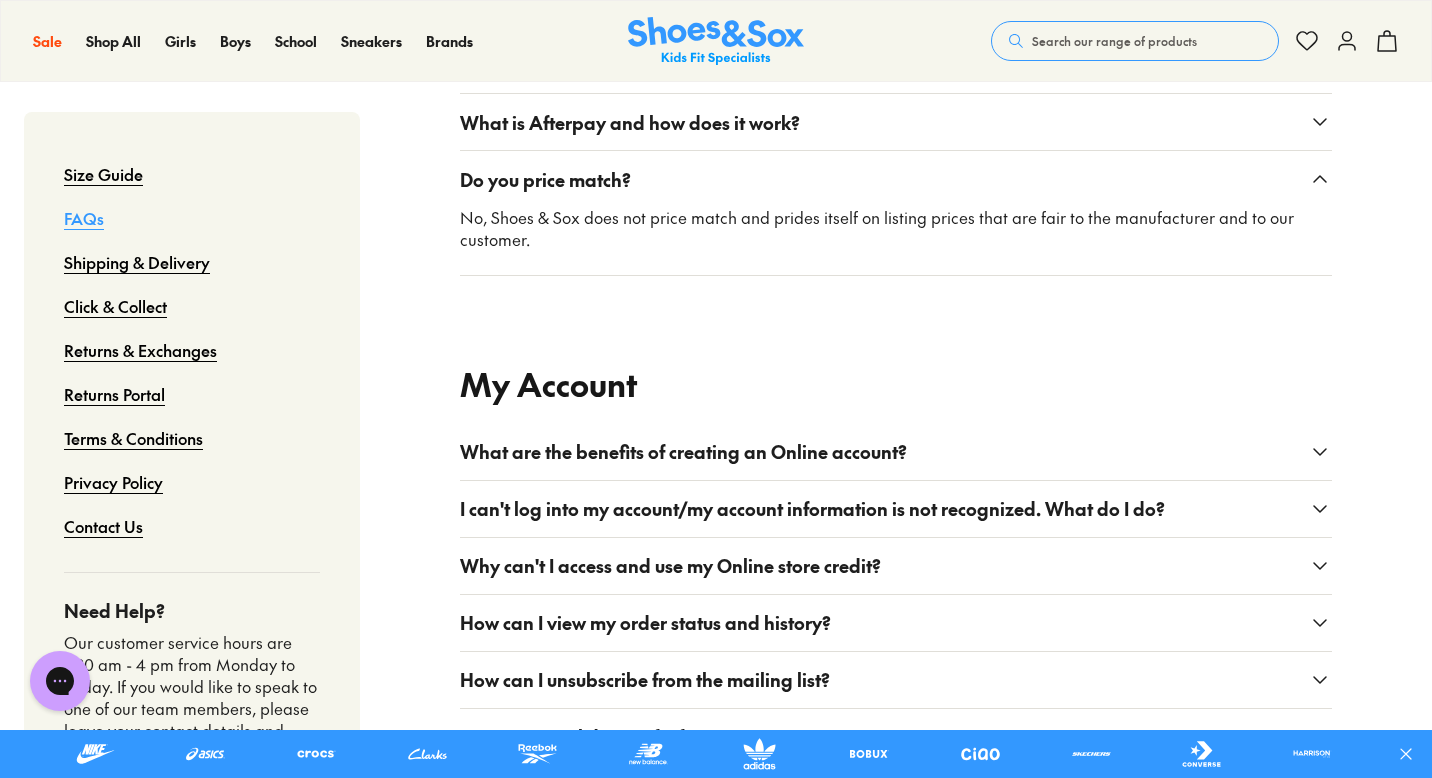 click on "Do you price match?" at bounding box center [545, 179] 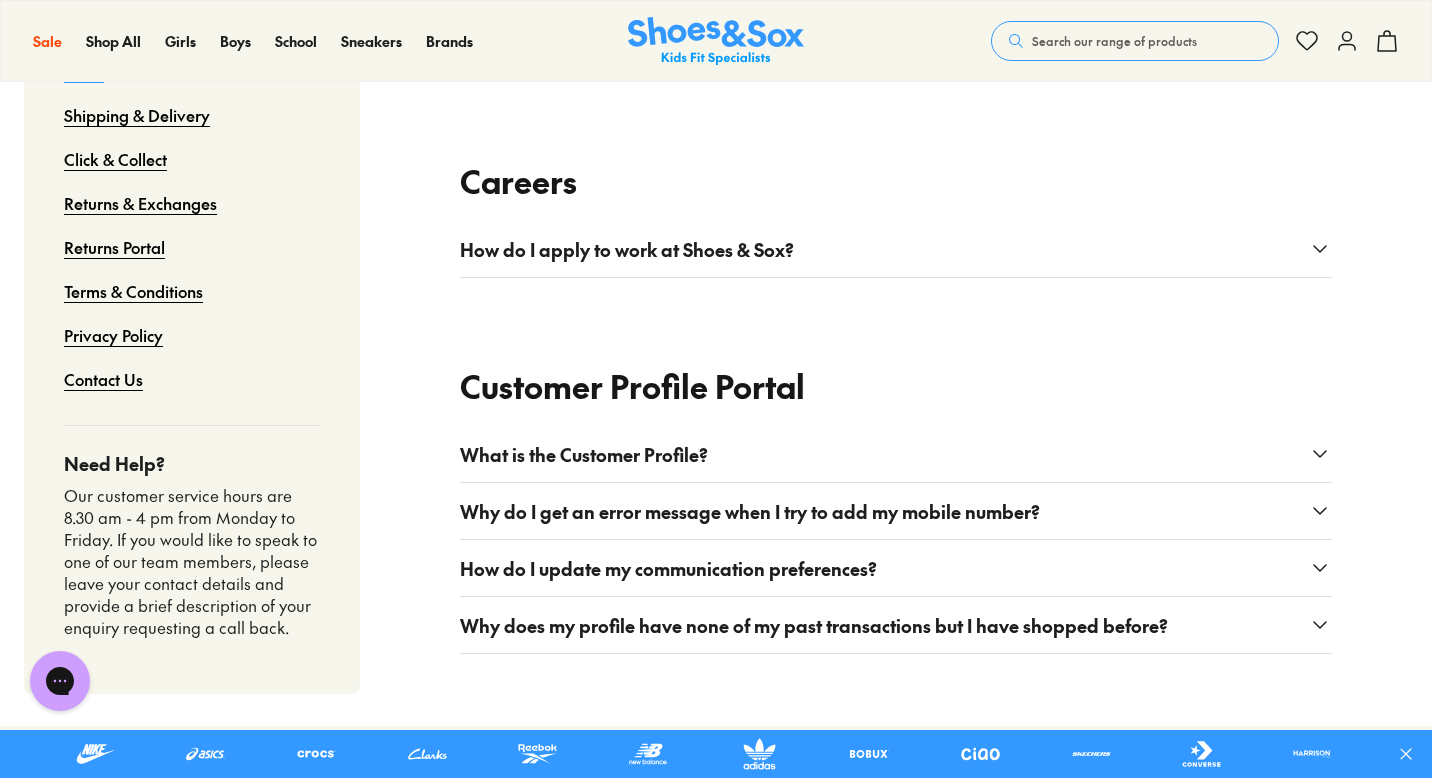 scroll, scrollTop: 2888, scrollLeft: 0, axis: vertical 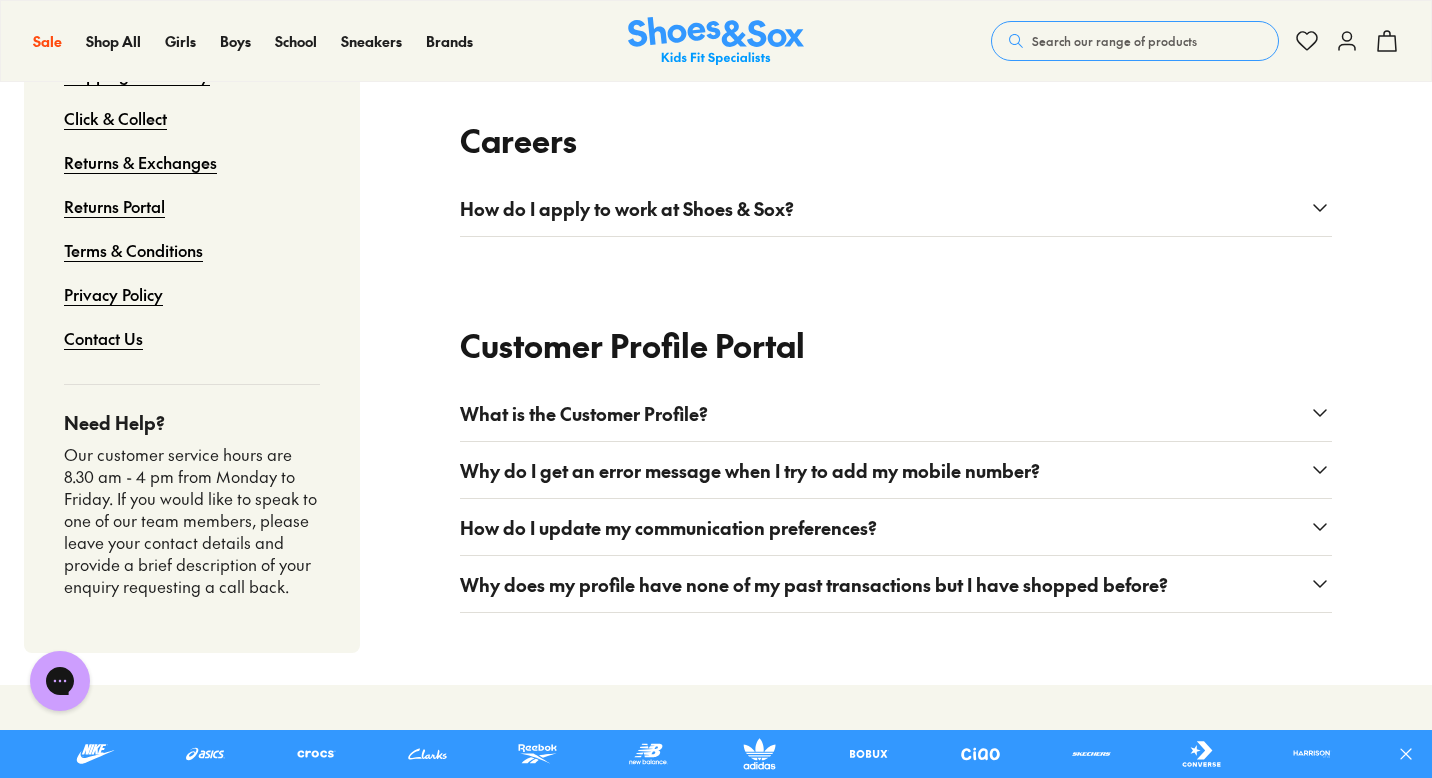 click on "How do I apply to work at Shoes & Sox?" at bounding box center [627, 208] 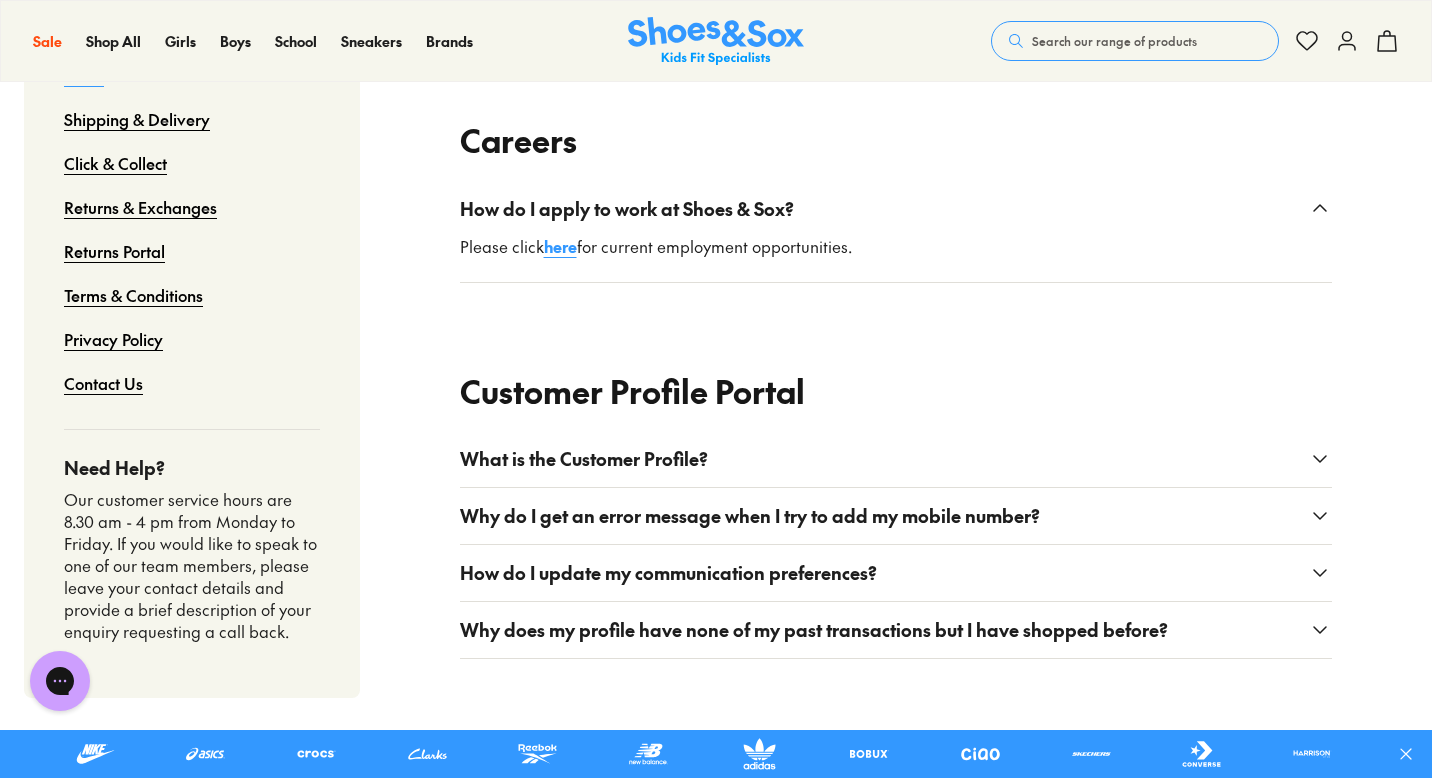 click on "How do I apply to work at Shoes & Sox?" at bounding box center [627, 208] 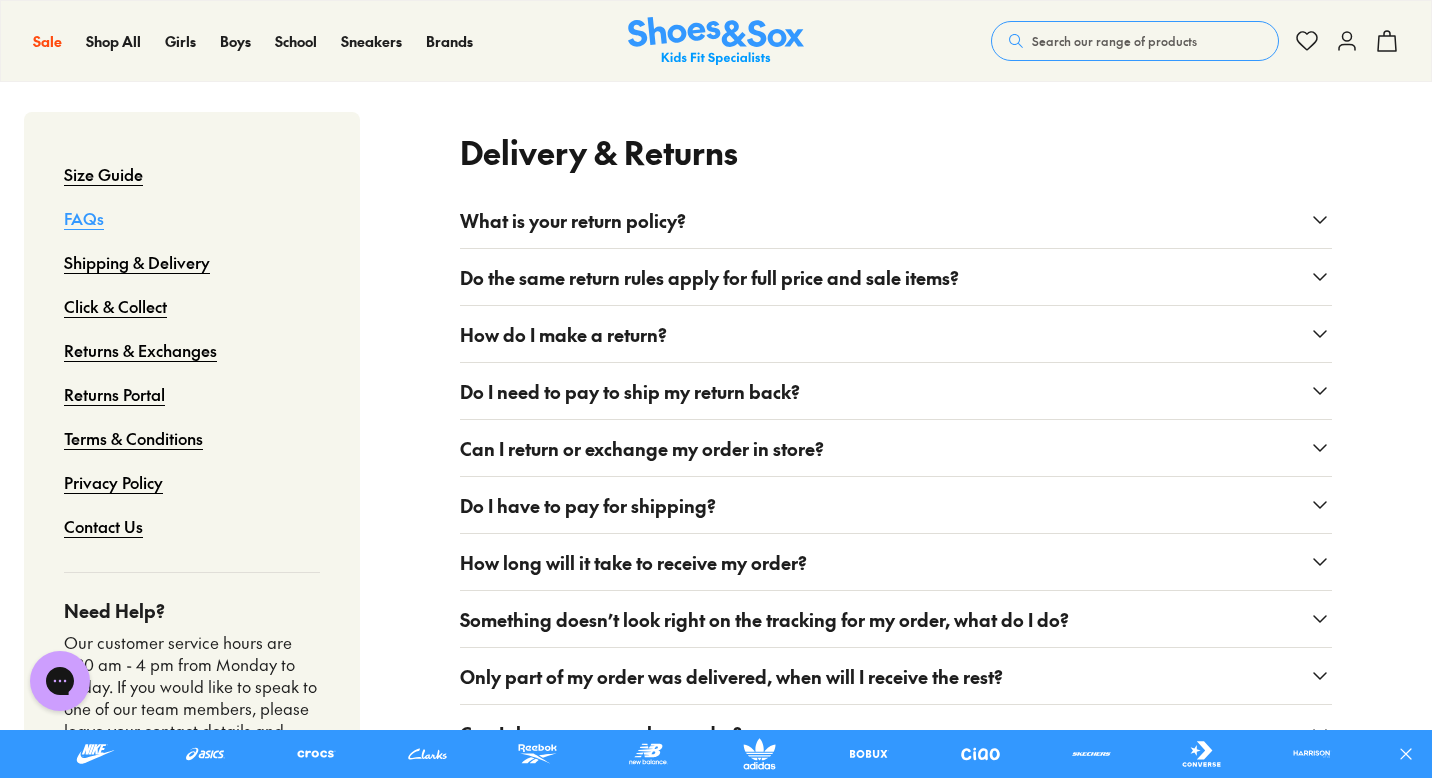 scroll, scrollTop: 0, scrollLeft: 0, axis: both 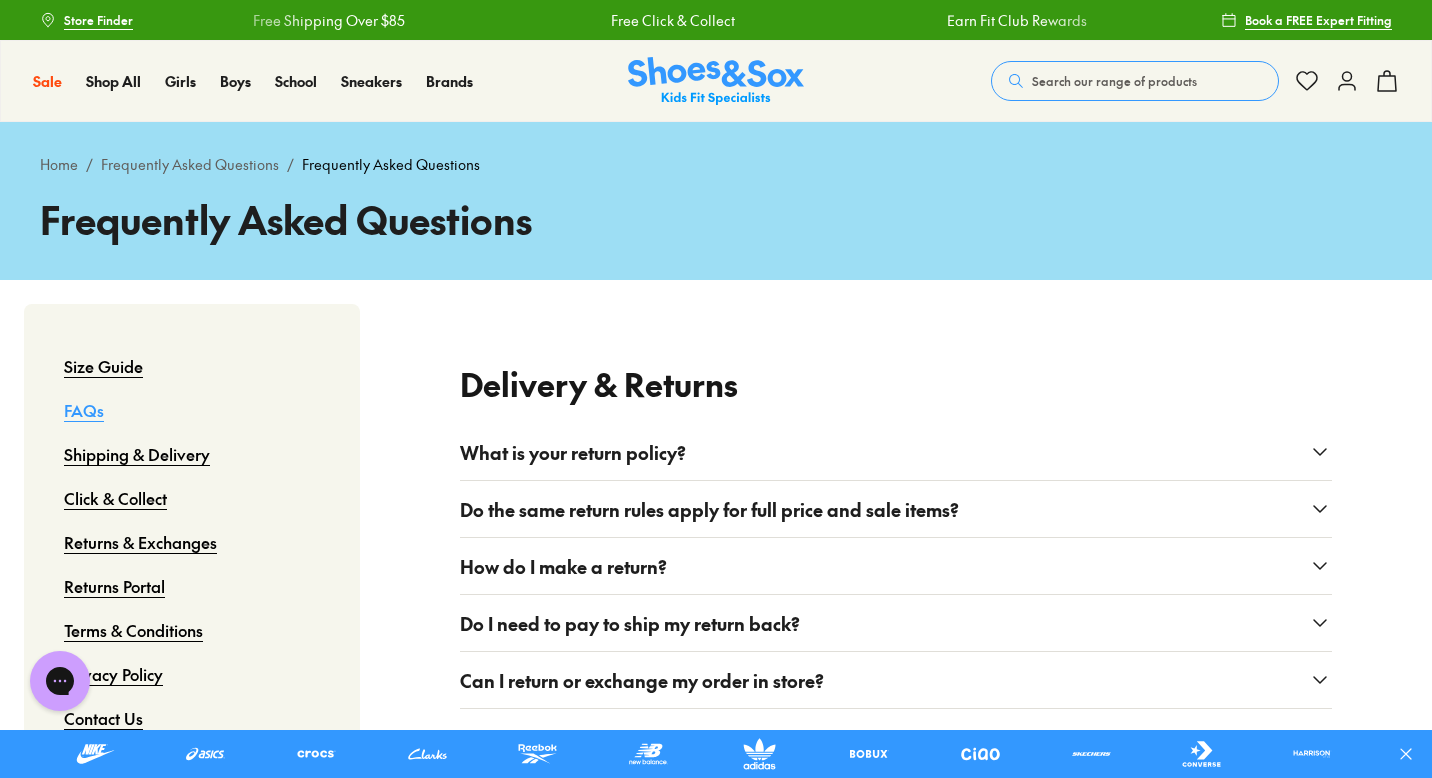 click at bounding box center (716, 81) 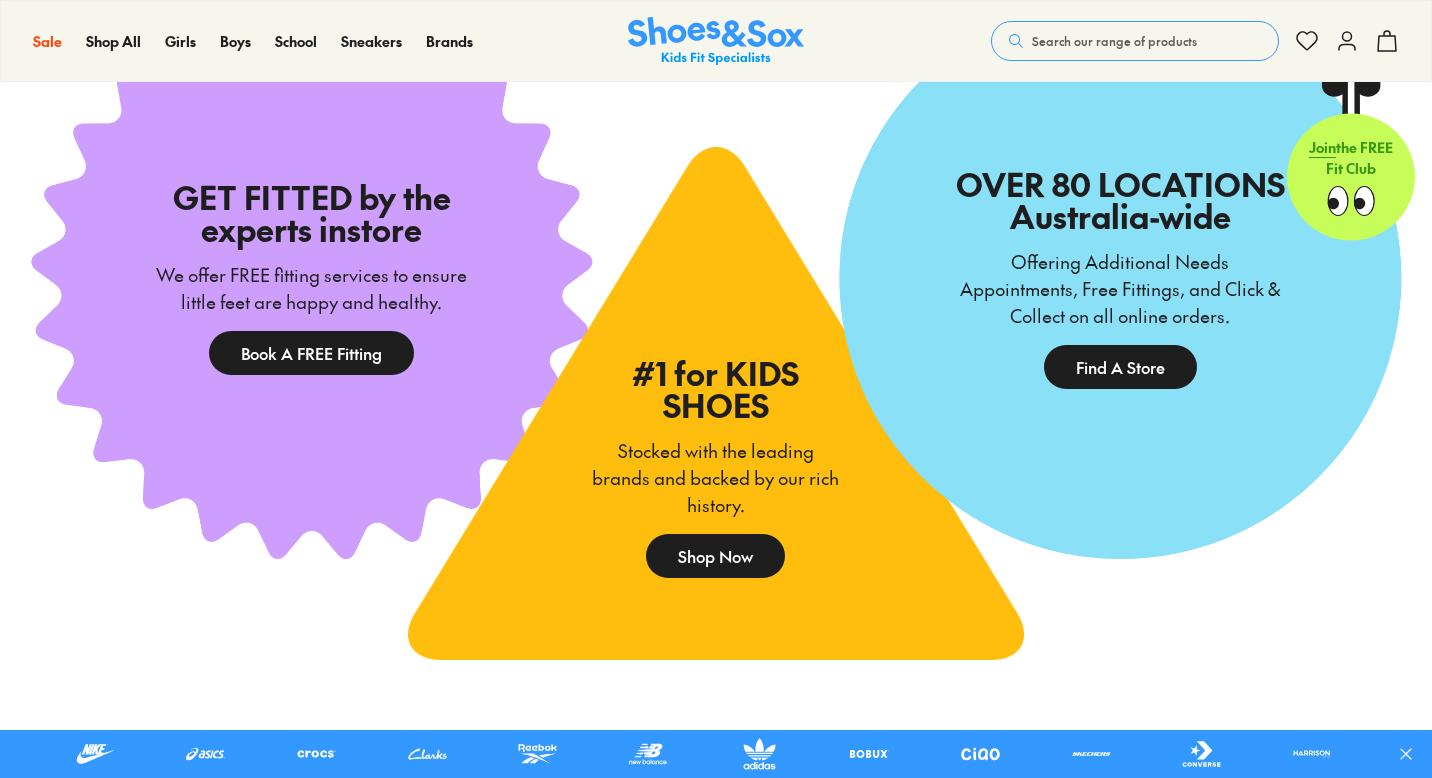 scroll, scrollTop: 6152, scrollLeft: 0, axis: vertical 